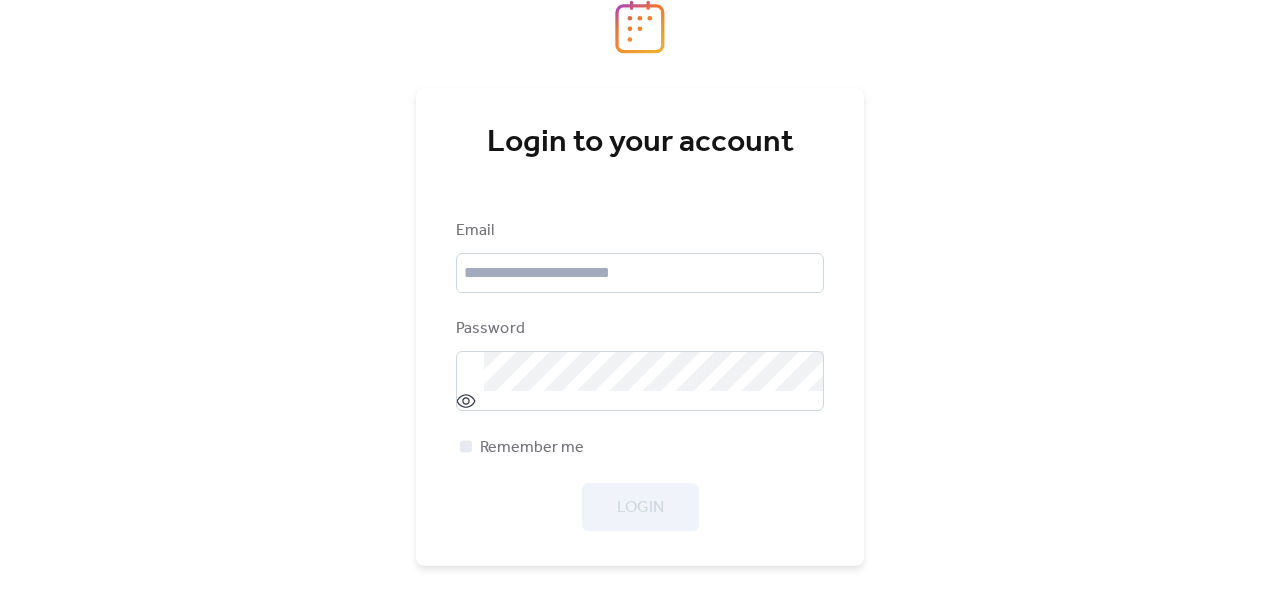 scroll, scrollTop: 0, scrollLeft: 0, axis: both 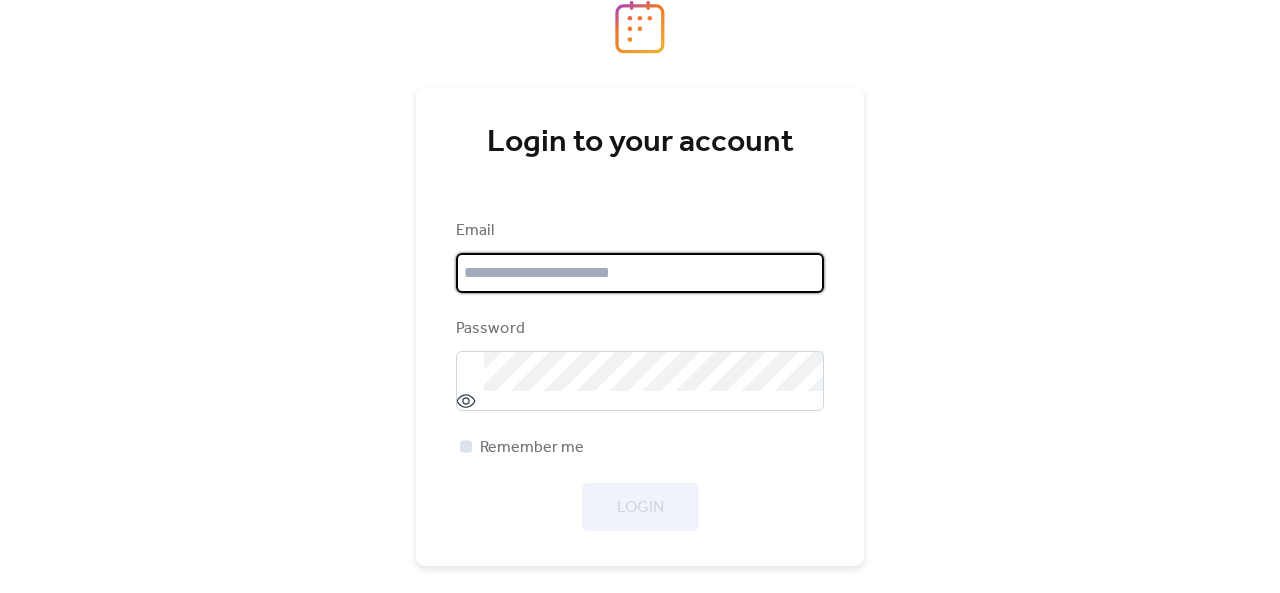 type on "**********" 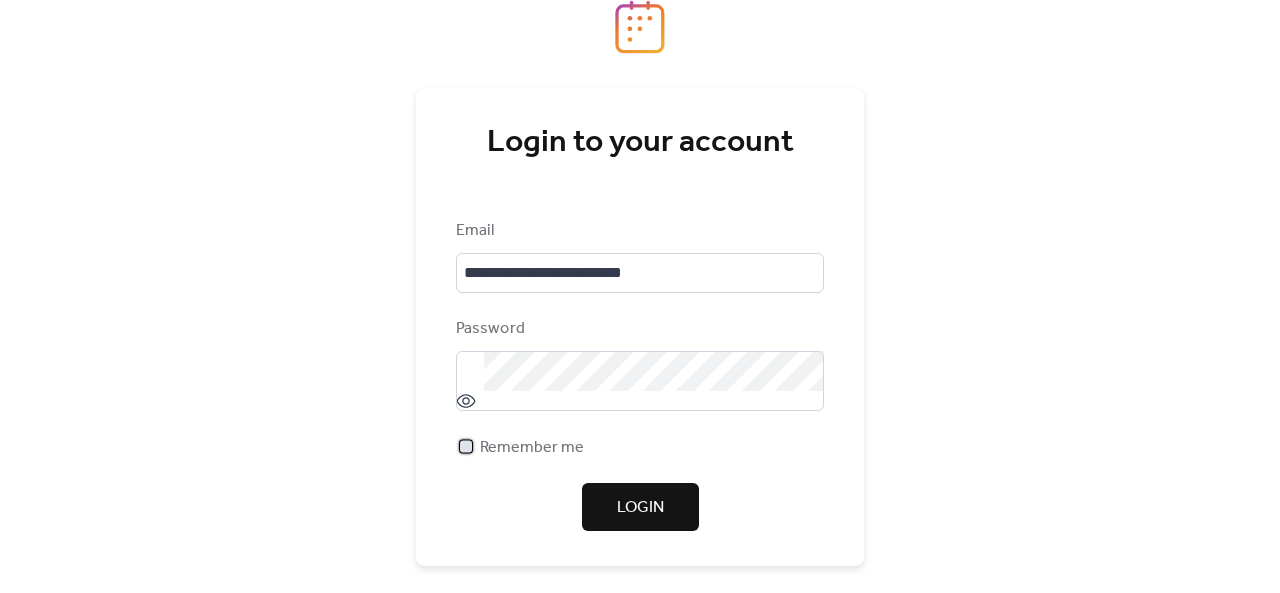click at bounding box center (466, 446) 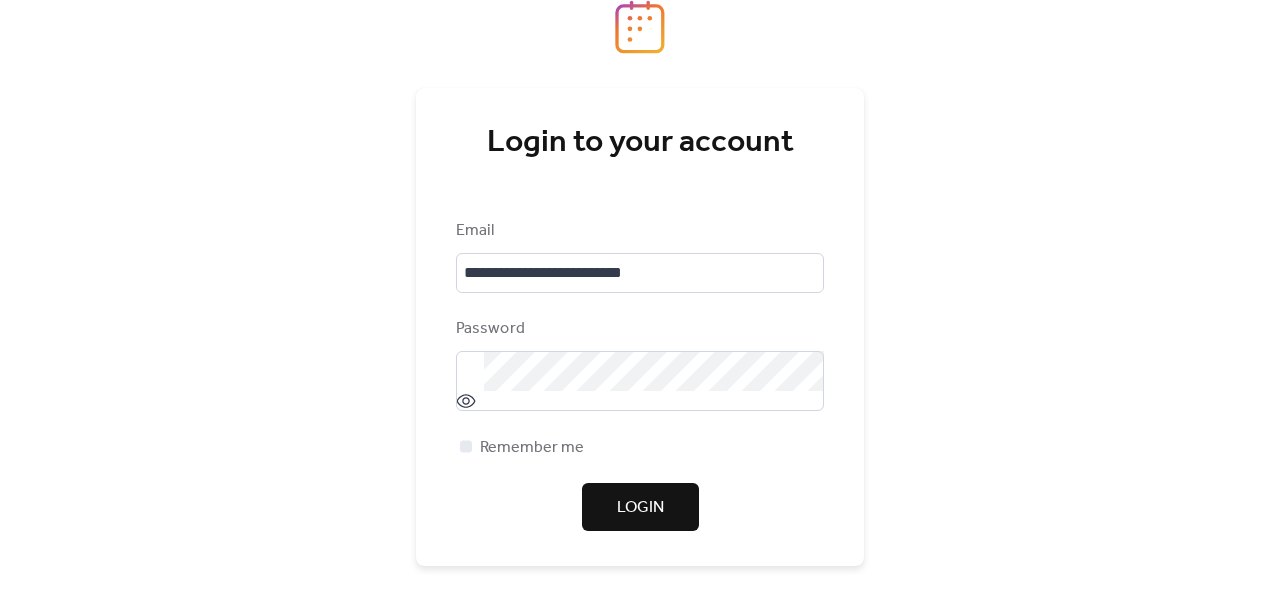 click on "Login" at bounding box center [640, 508] 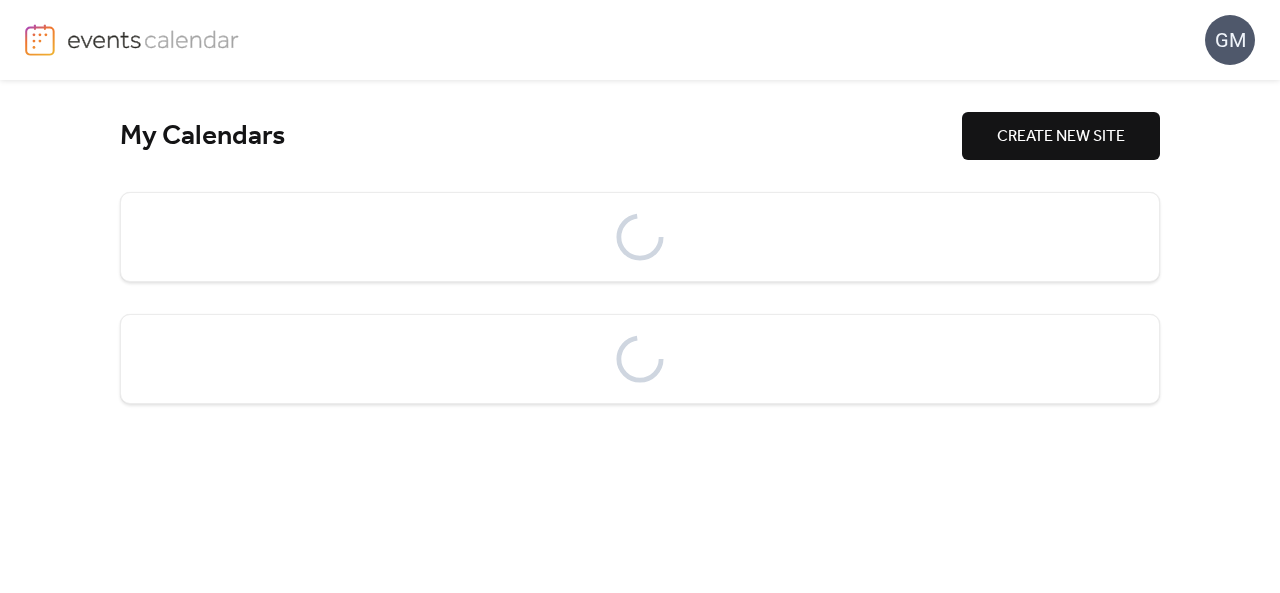scroll, scrollTop: 0, scrollLeft: 0, axis: both 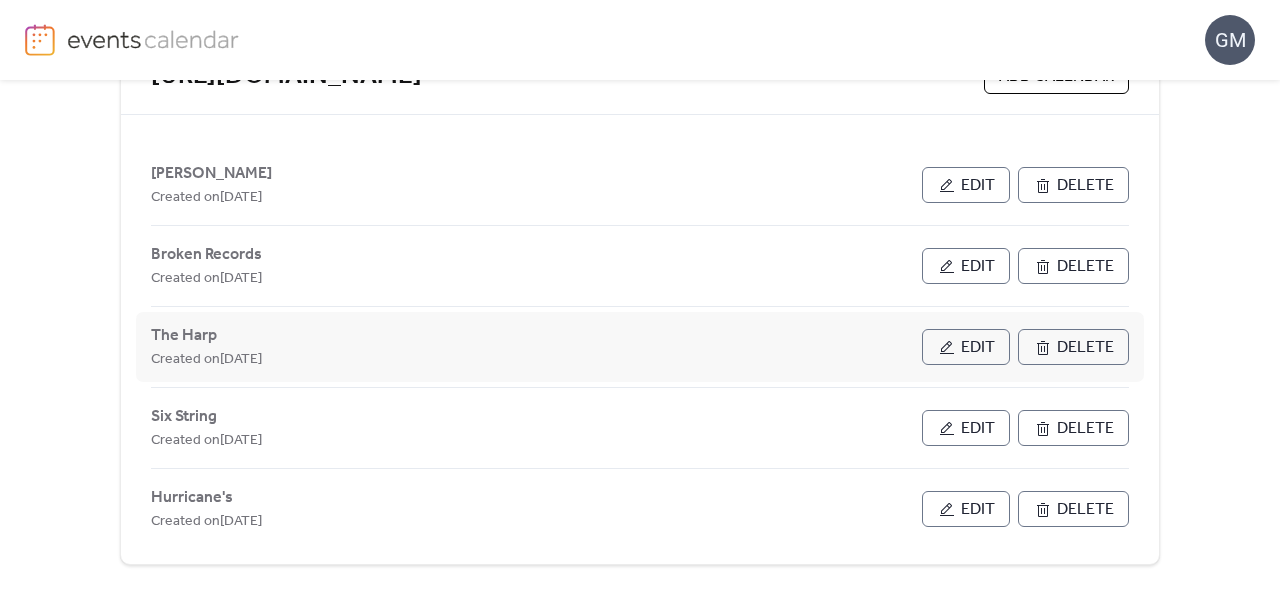 click on "Edit" at bounding box center [978, 348] 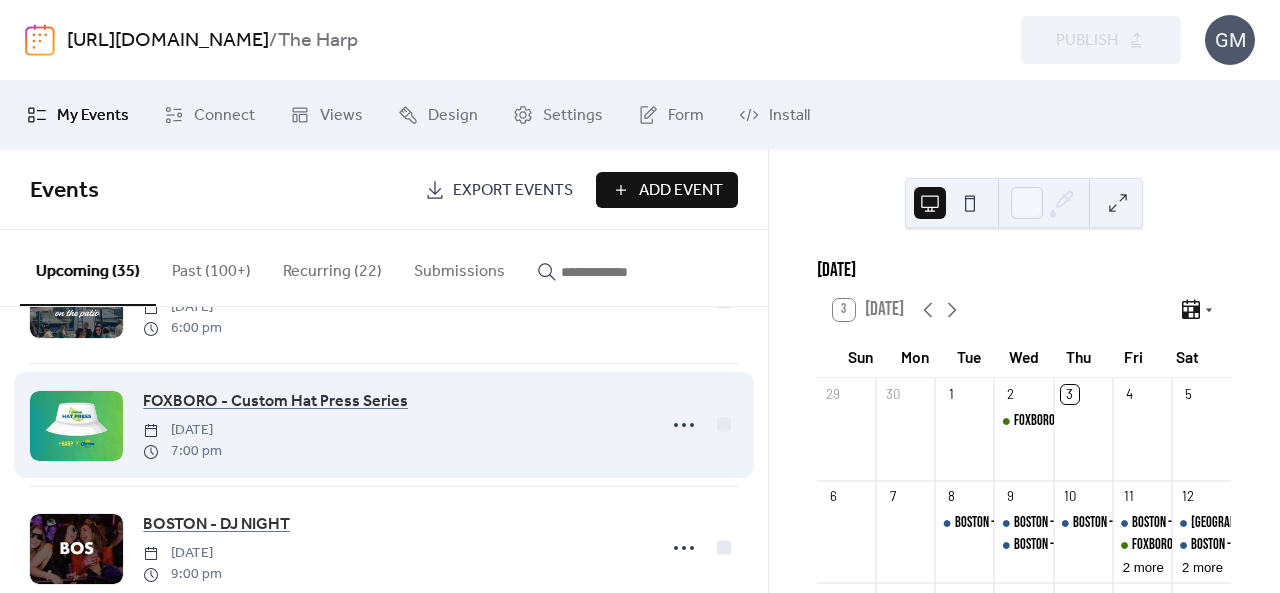 scroll, scrollTop: 300, scrollLeft: 0, axis: vertical 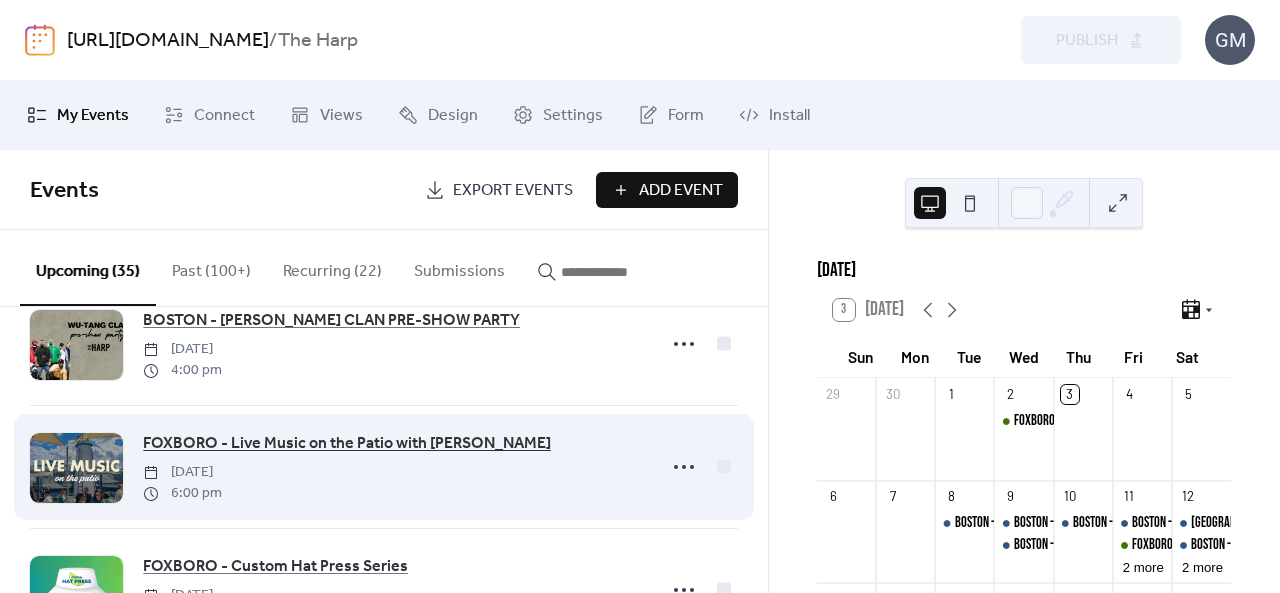 click on "FOXBORO - Live Music on the Patio with Andrew Geano" at bounding box center (347, 444) 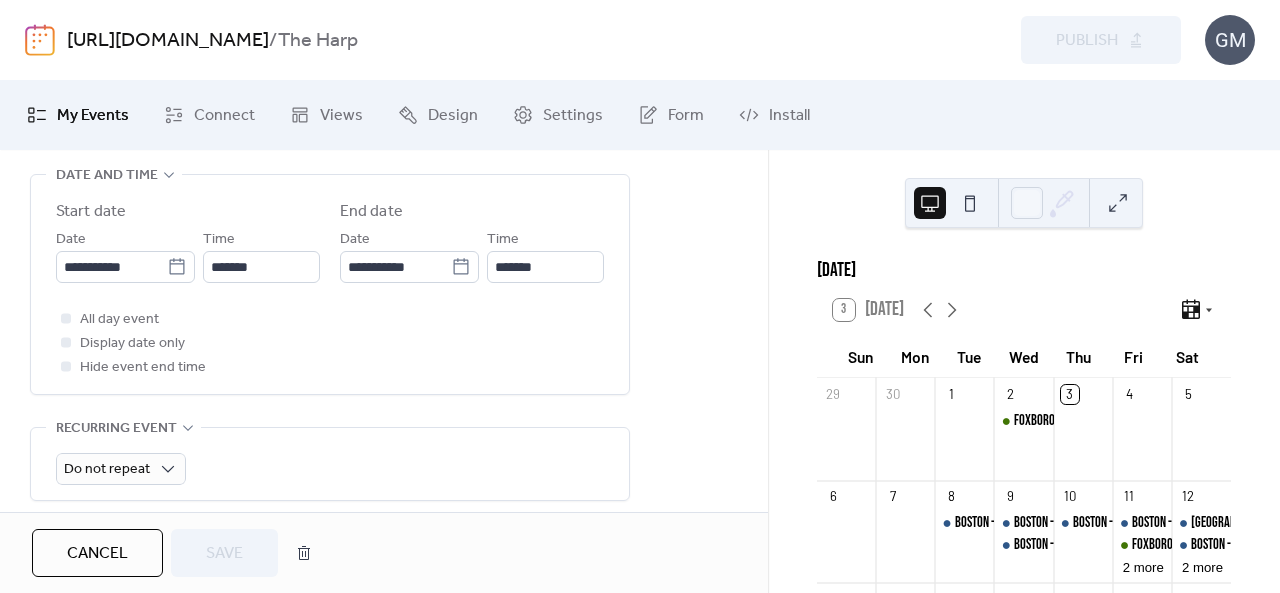 scroll, scrollTop: 700, scrollLeft: 0, axis: vertical 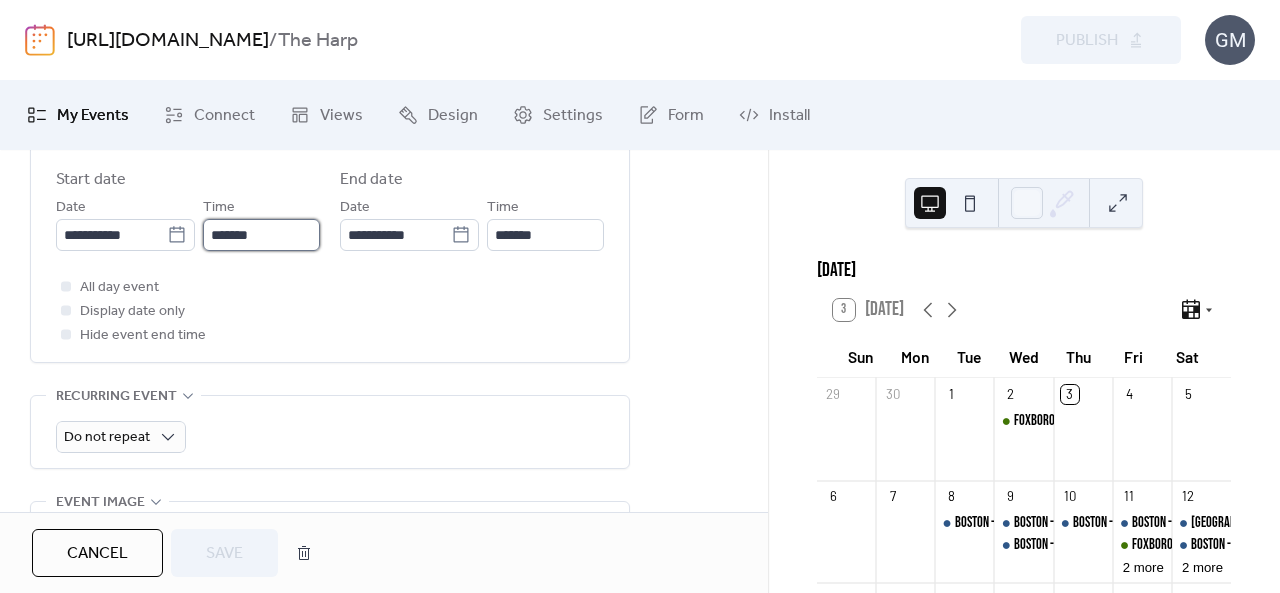 click on "*******" at bounding box center (261, 235) 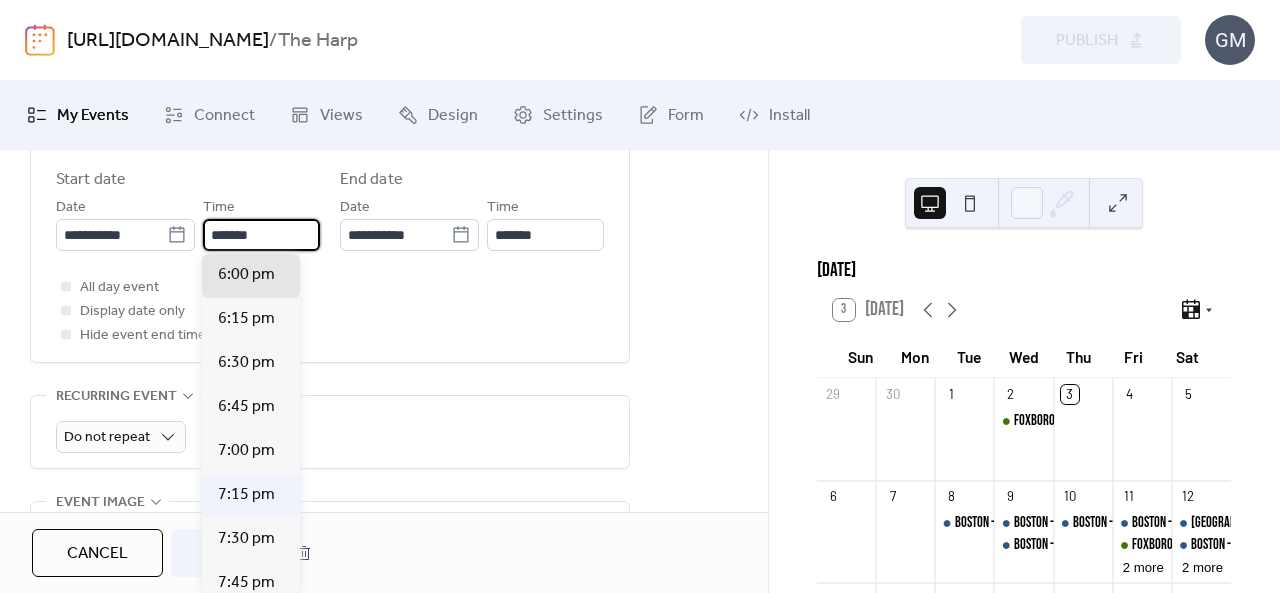 scroll, scrollTop: 3268, scrollLeft: 0, axis: vertical 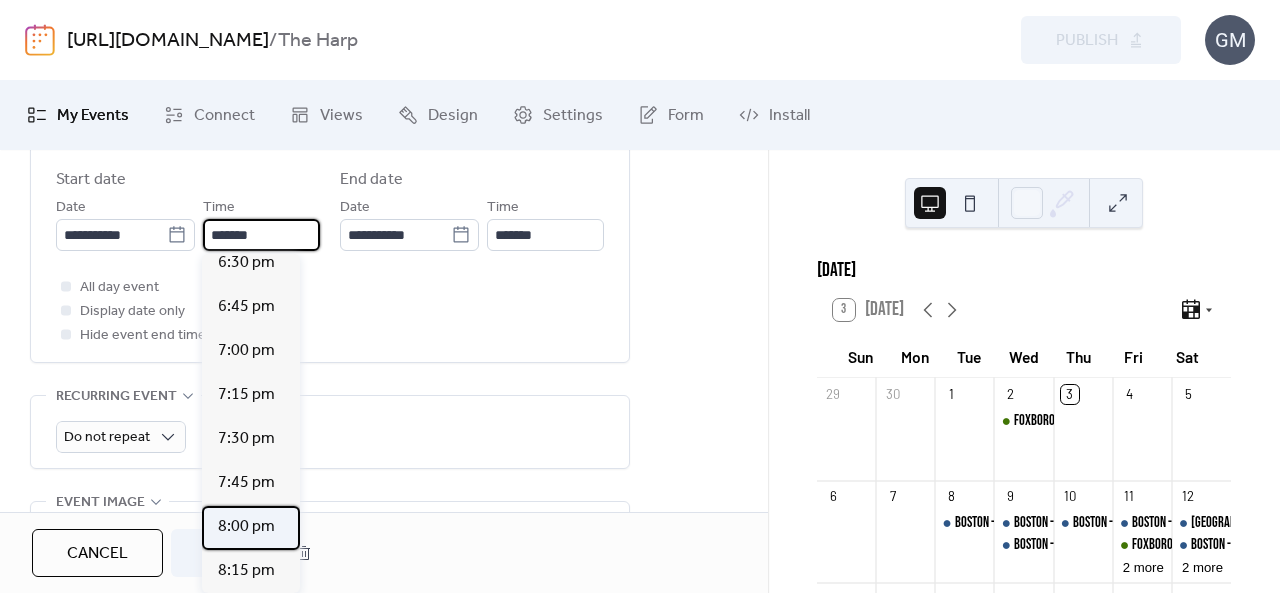 click on "8:00 pm" at bounding box center [246, 527] 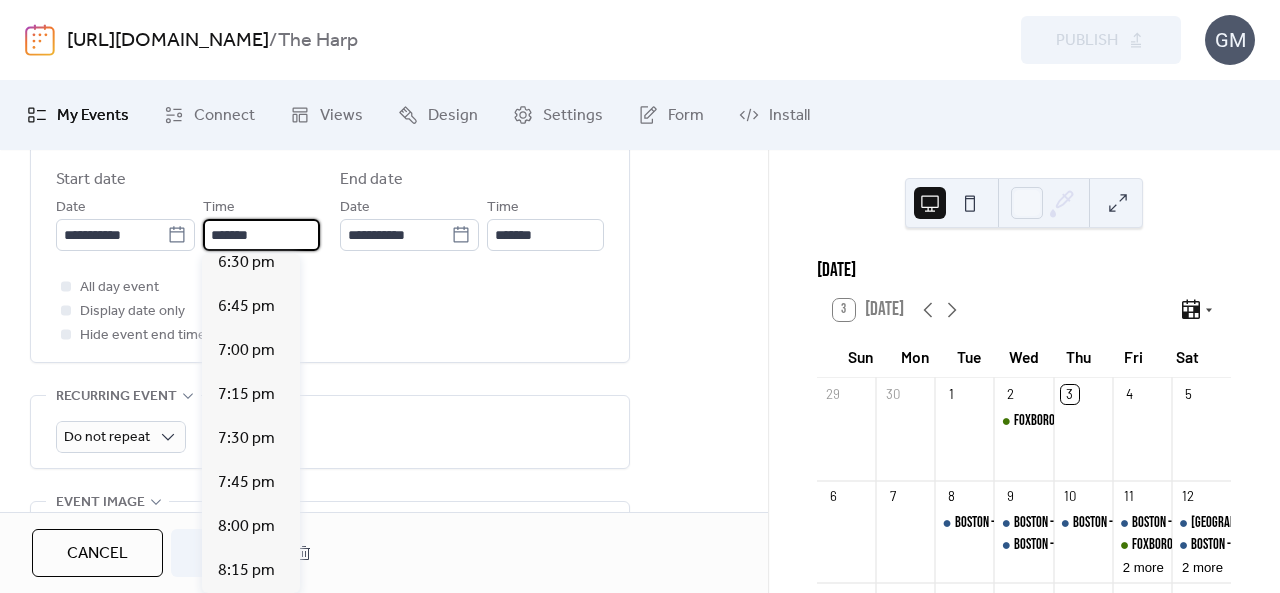 type on "*******" 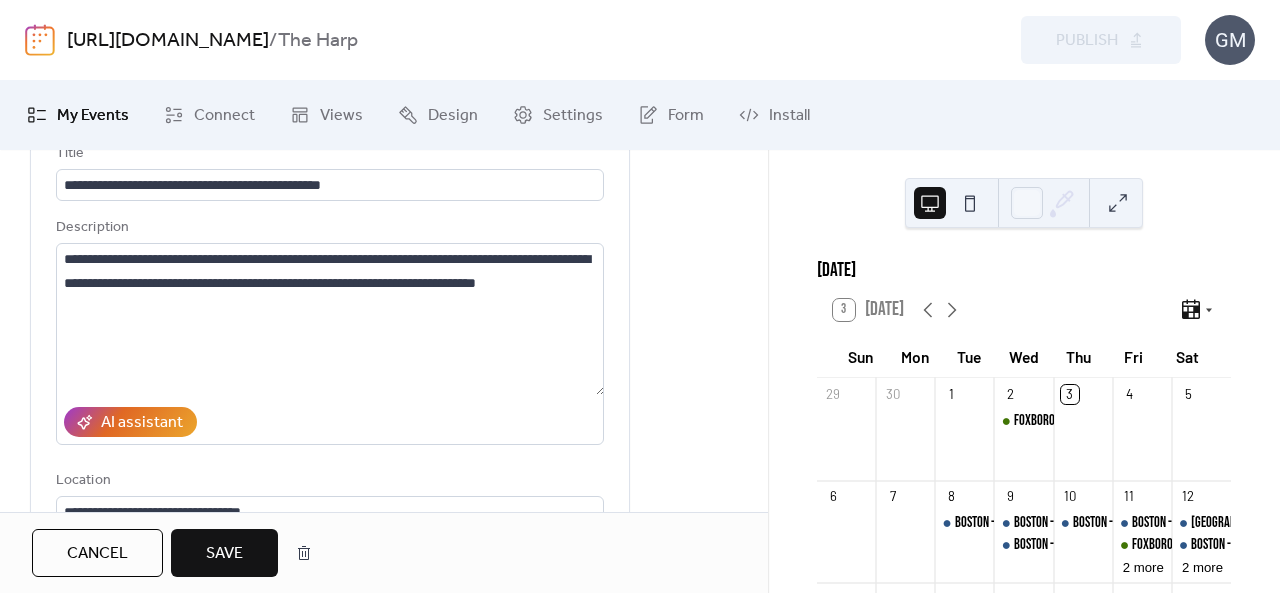 scroll, scrollTop: 100, scrollLeft: 0, axis: vertical 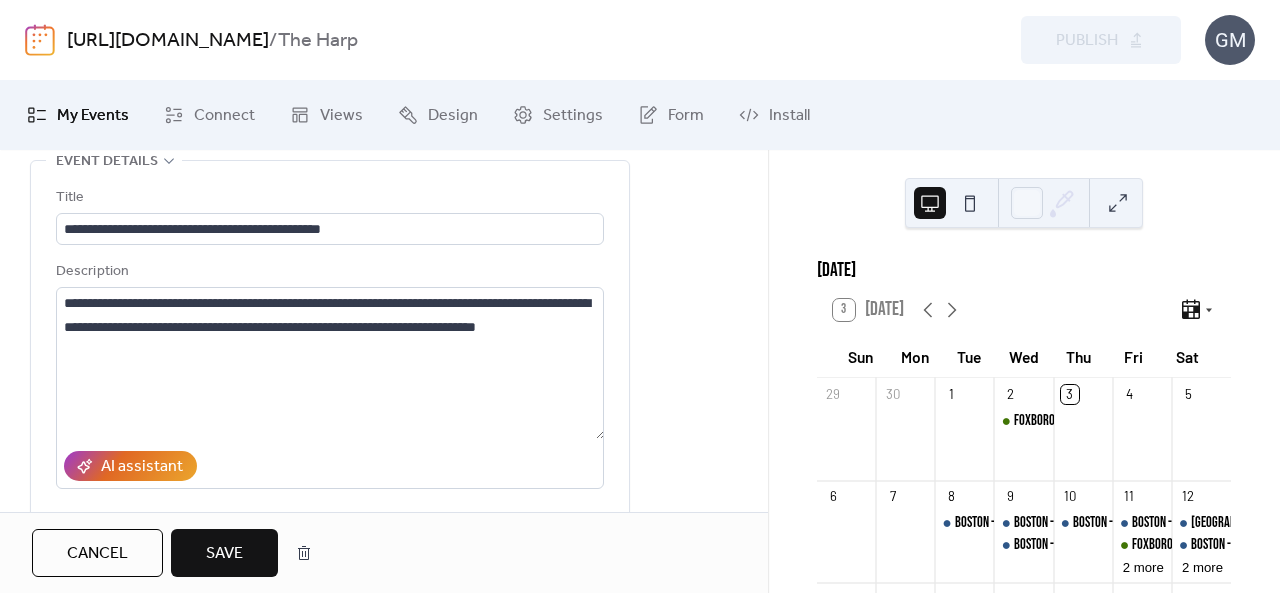 click on "Save" at bounding box center (224, 554) 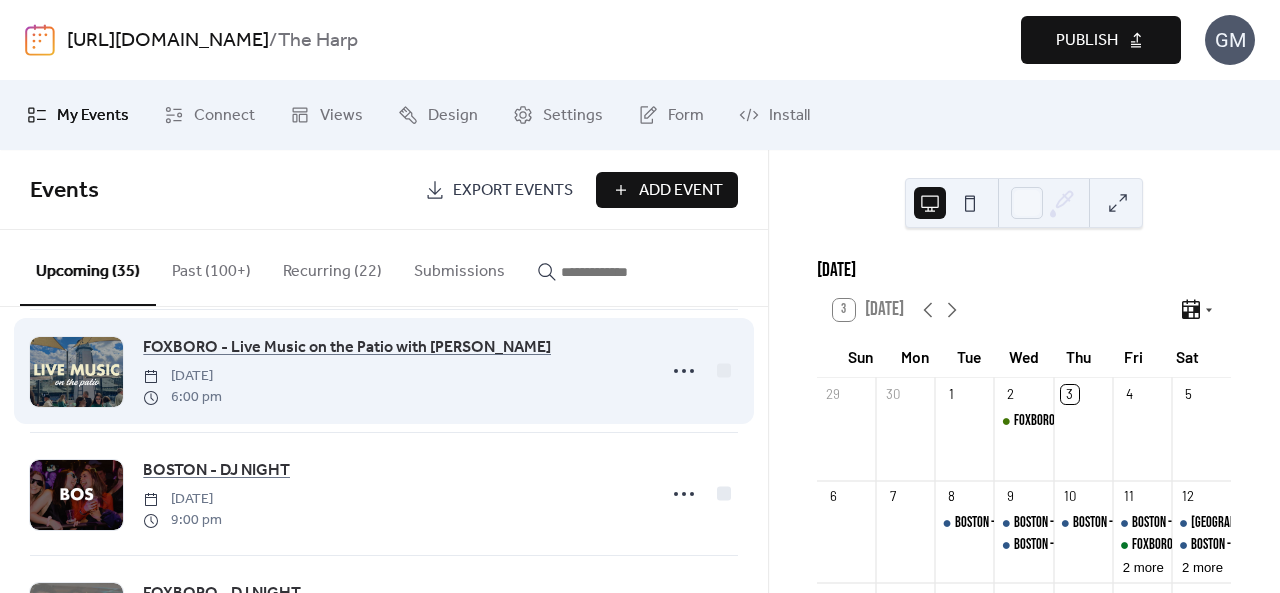 scroll, scrollTop: 1900, scrollLeft: 0, axis: vertical 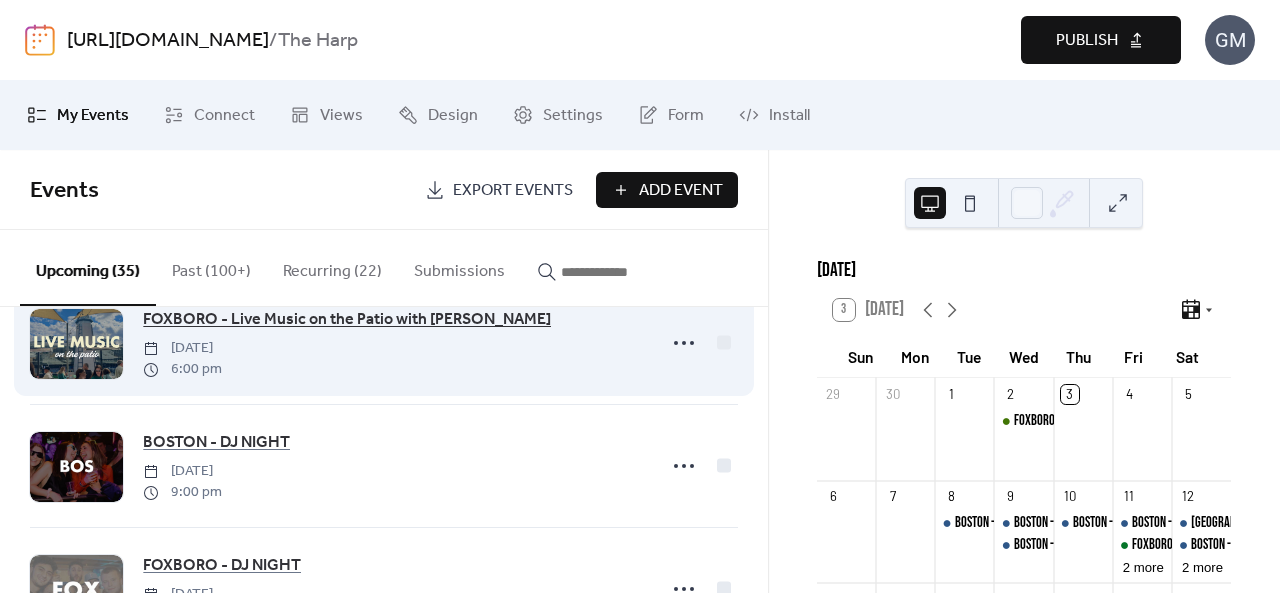 click on "FOXBORO - Live Music on the Patio with Ryan McHugh" at bounding box center [347, 320] 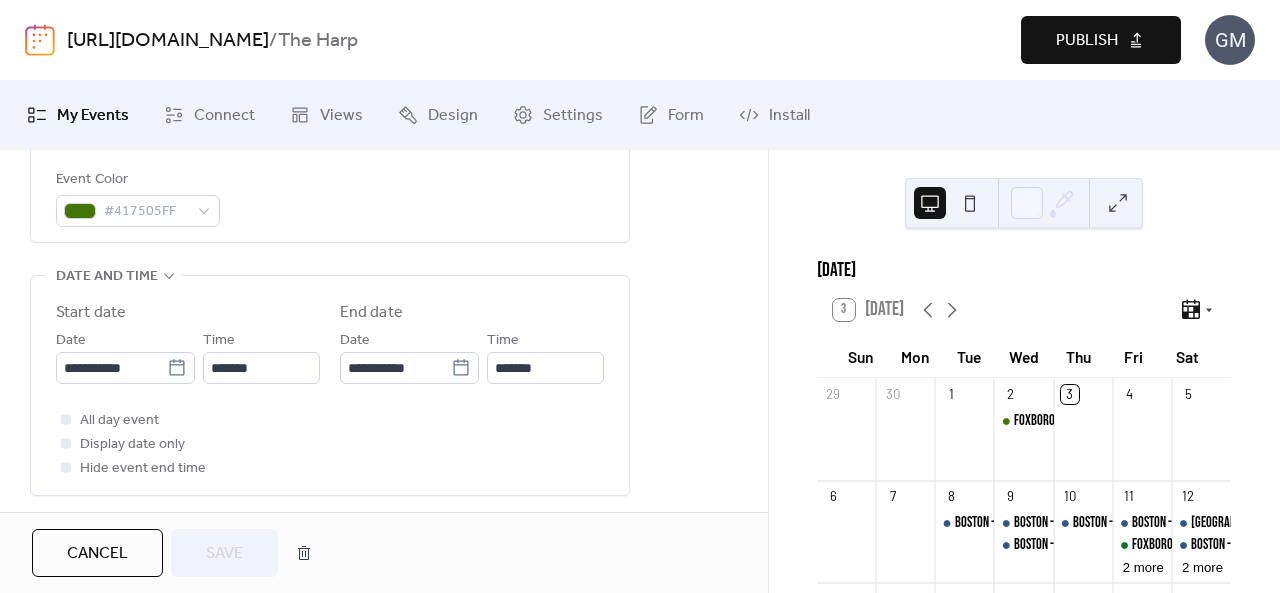 scroll, scrollTop: 600, scrollLeft: 0, axis: vertical 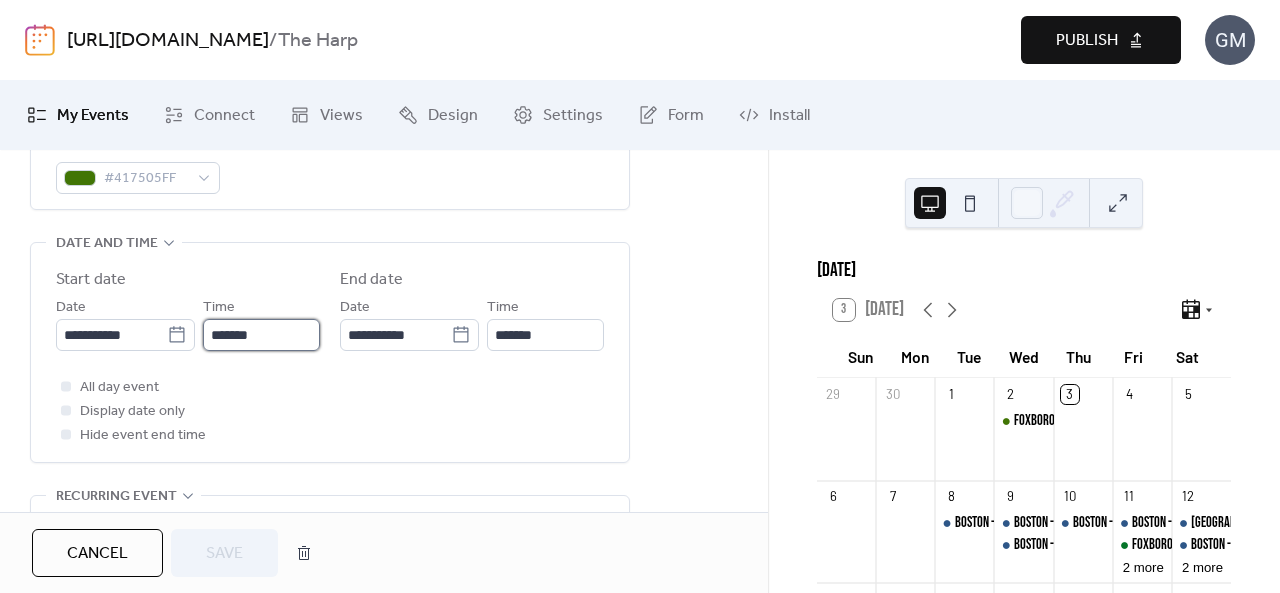 click on "*******" at bounding box center (261, 335) 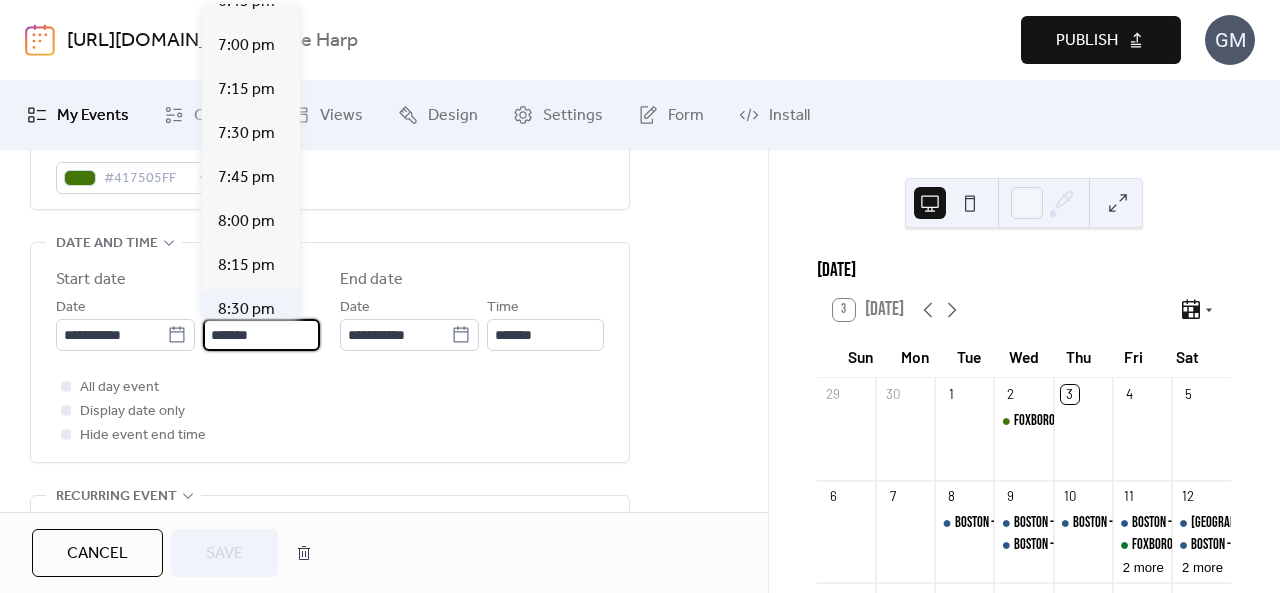 scroll, scrollTop: 3368, scrollLeft: 0, axis: vertical 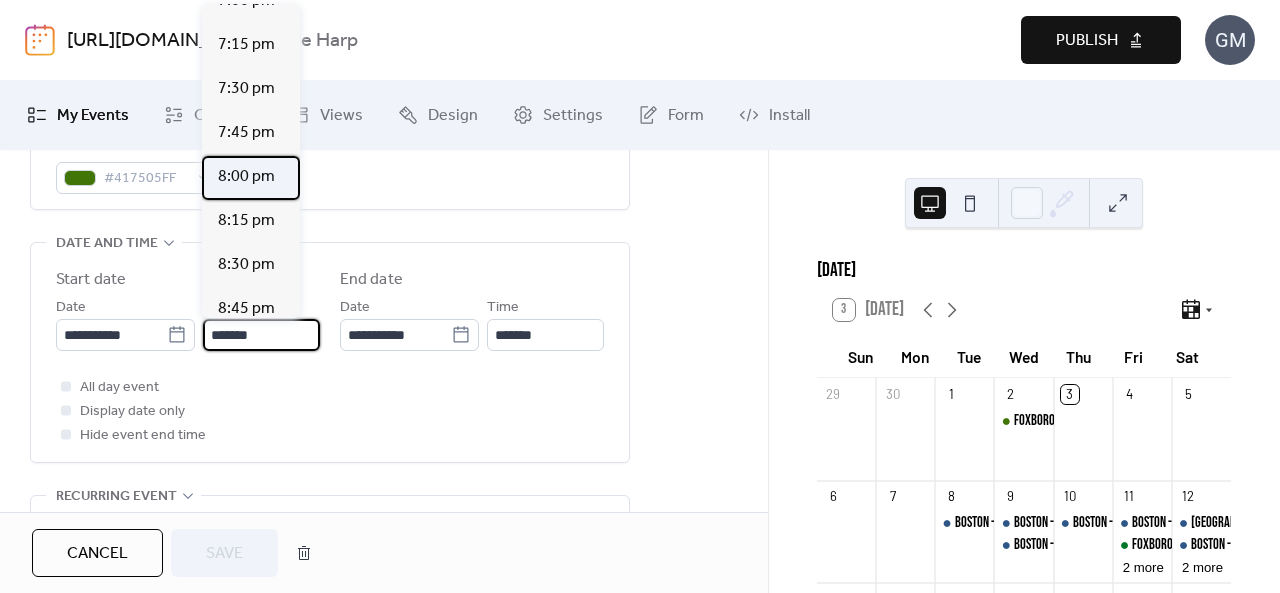 click on "8:00 pm" at bounding box center (251, 178) 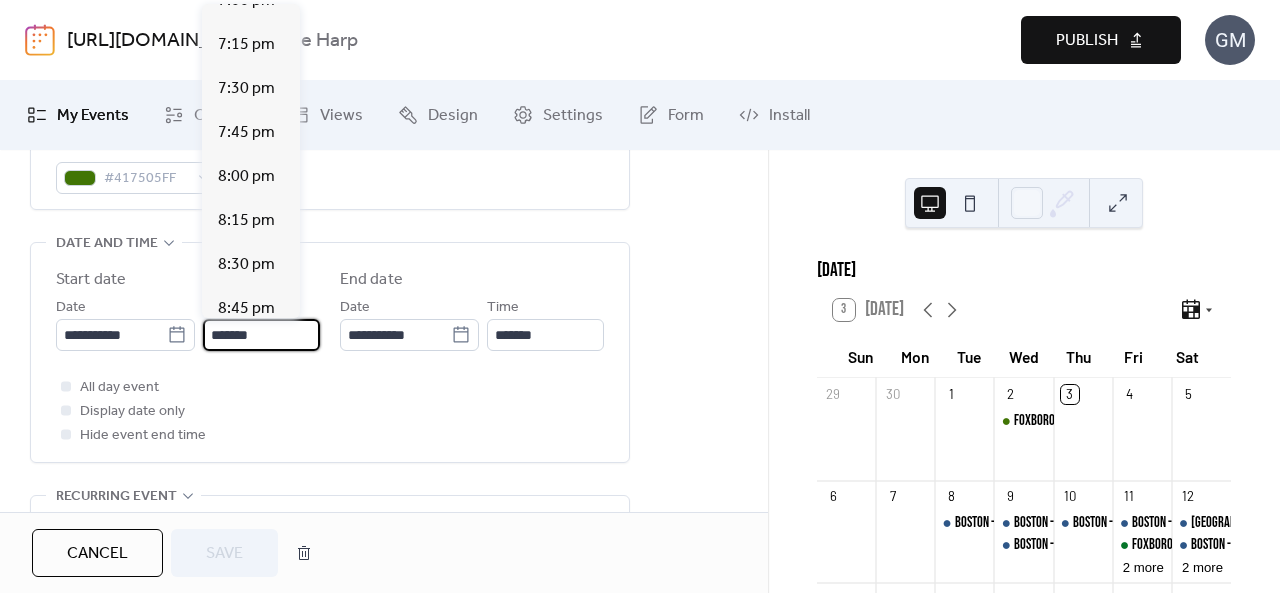 type on "*******" 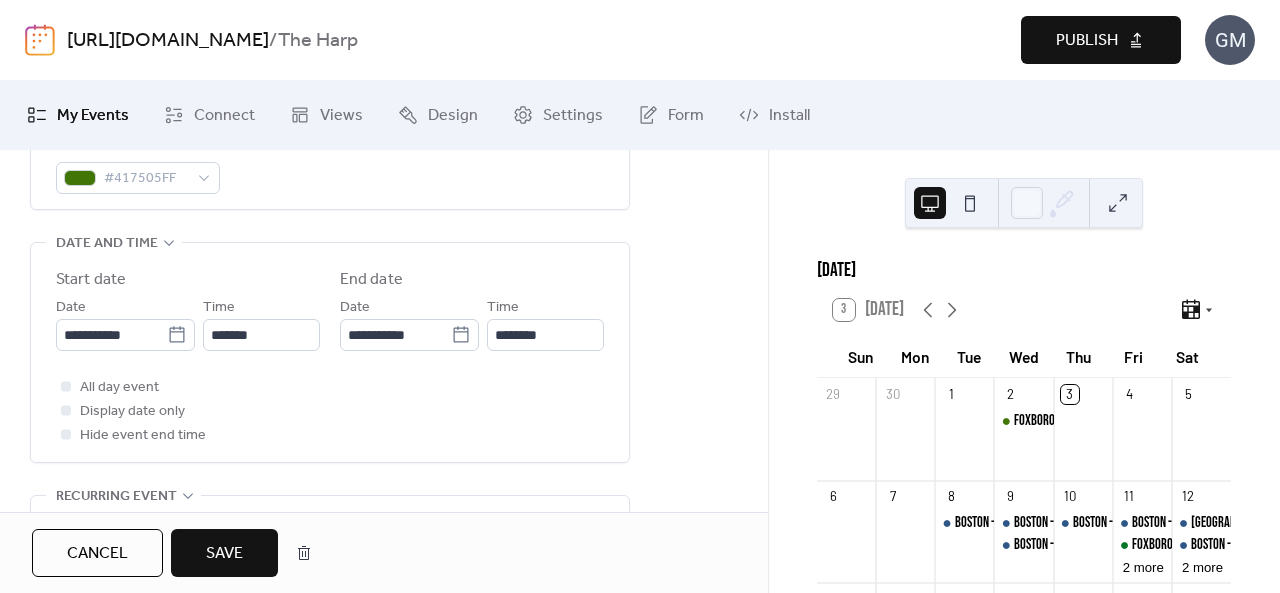 click on "Save" at bounding box center [224, 553] 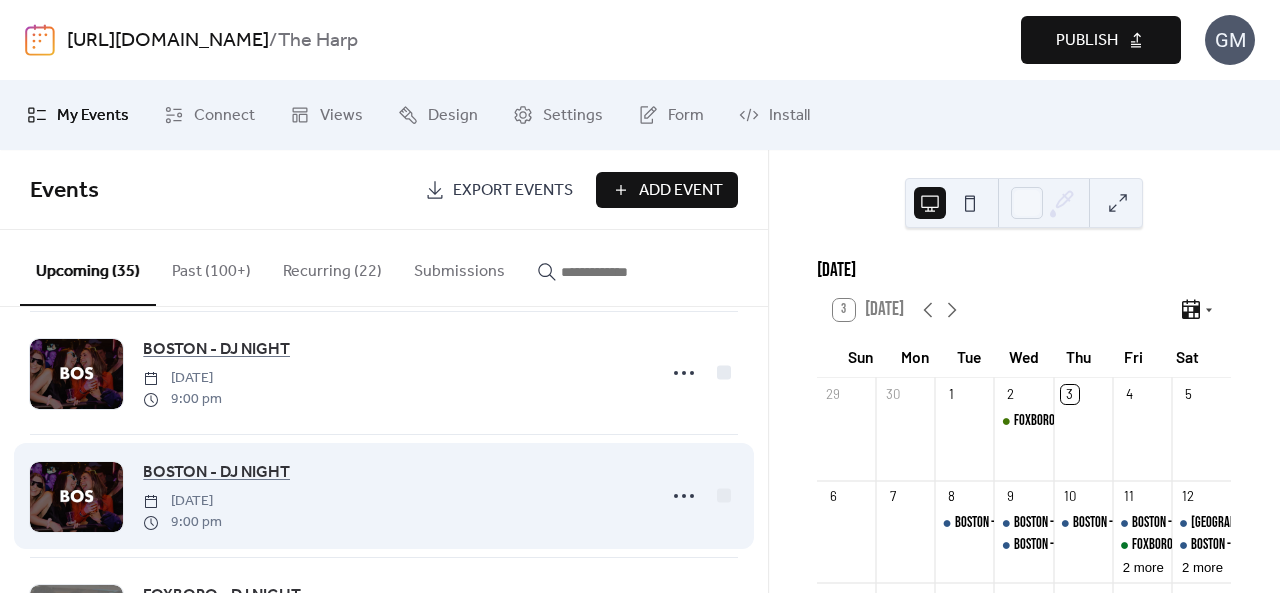 scroll, scrollTop: 2900, scrollLeft: 0, axis: vertical 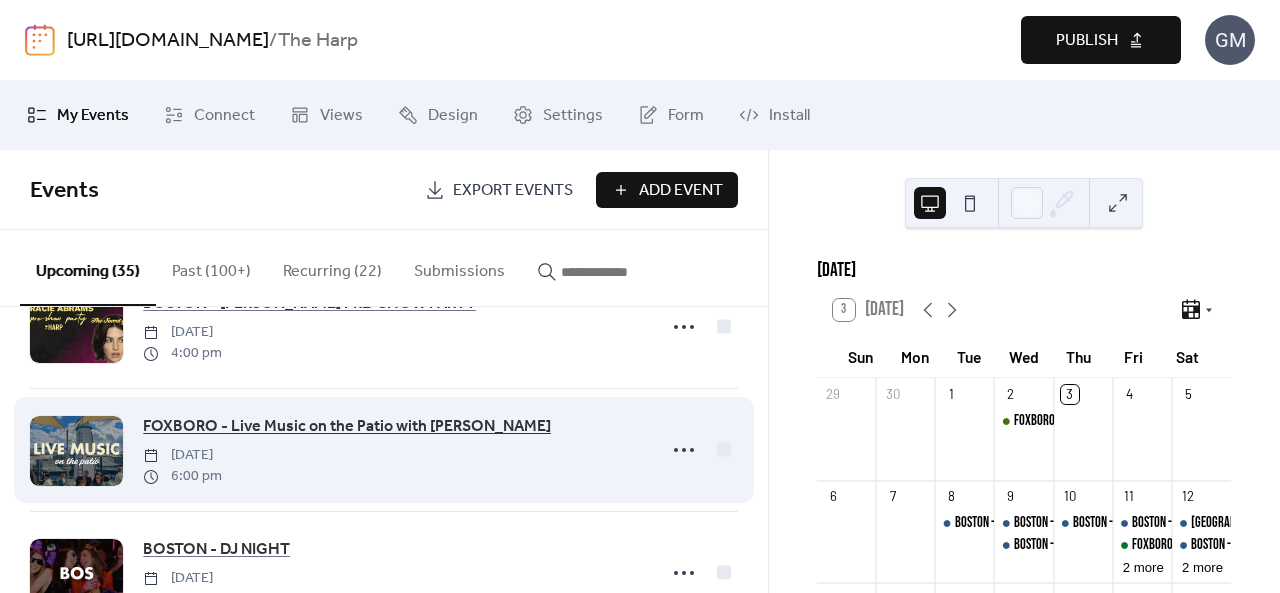 click on "FOXBORO - Live Music on the Patio with Timmy Brown" at bounding box center [347, 427] 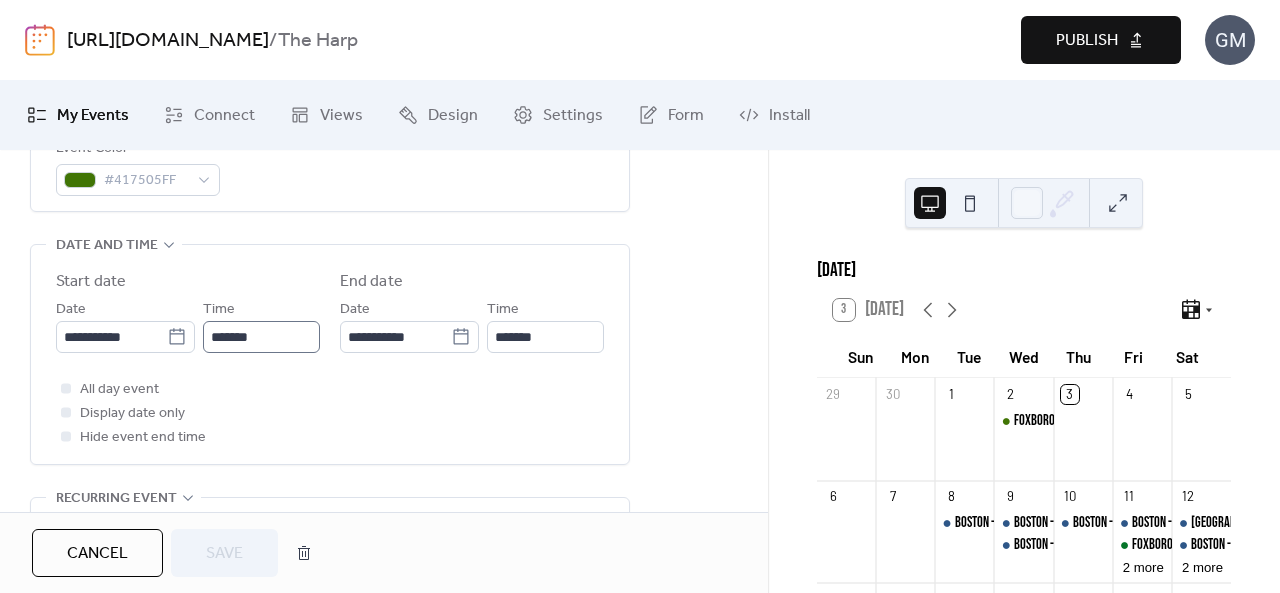 scroll, scrollTop: 600, scrollLeft: 0, axis: vertical 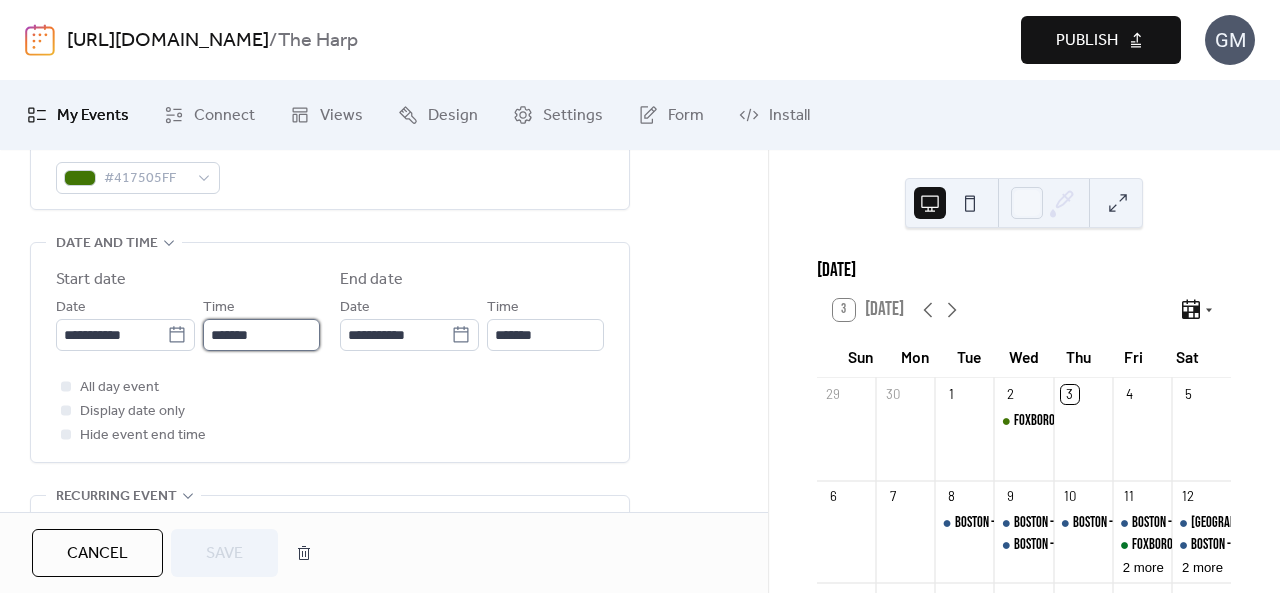 click on "*******" at bounding box center (261, 335) 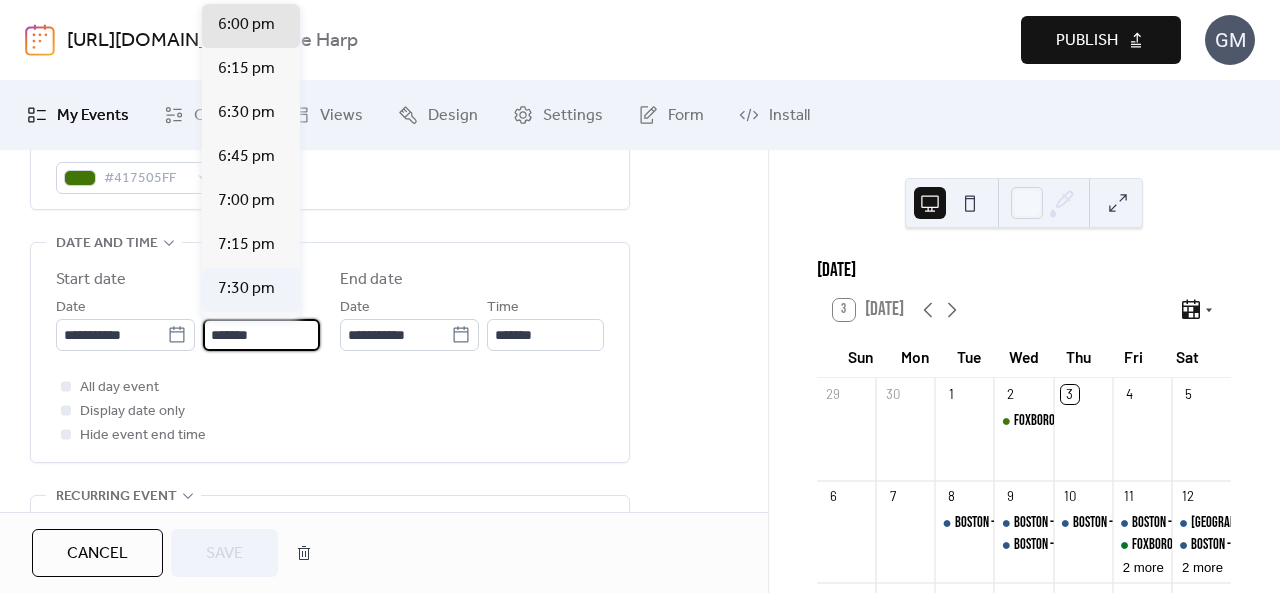 scroll, scrollTop: 3368, scrollLeft: 0, axis: vertical 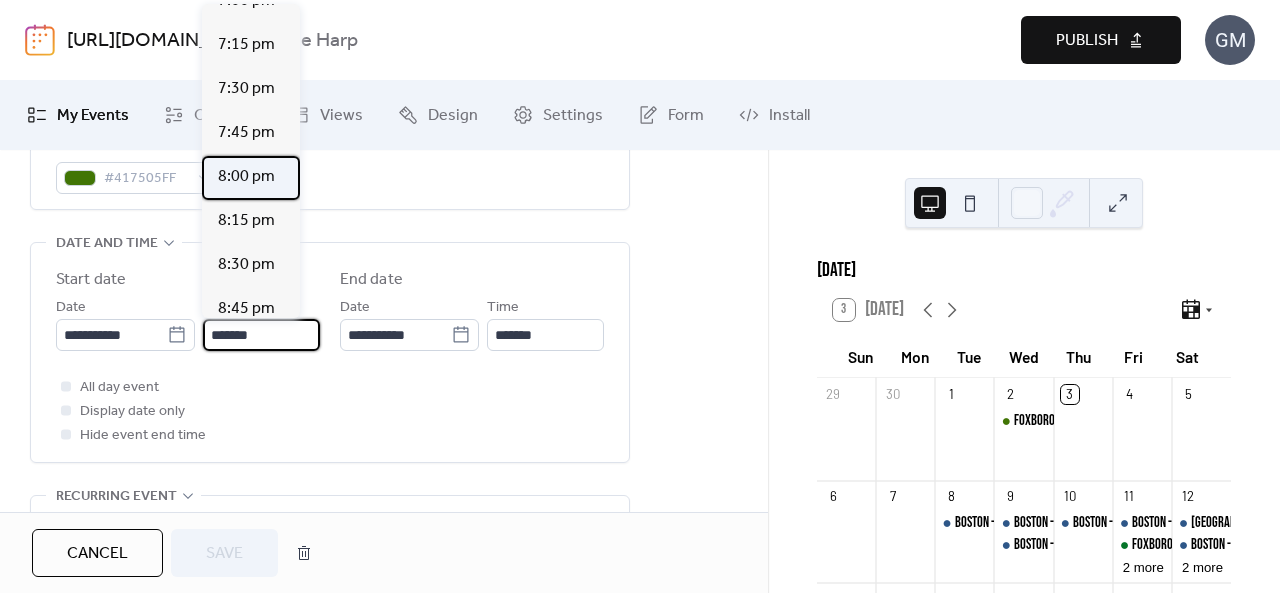 click on "8:00 pm" at bounding box center (246, 177) 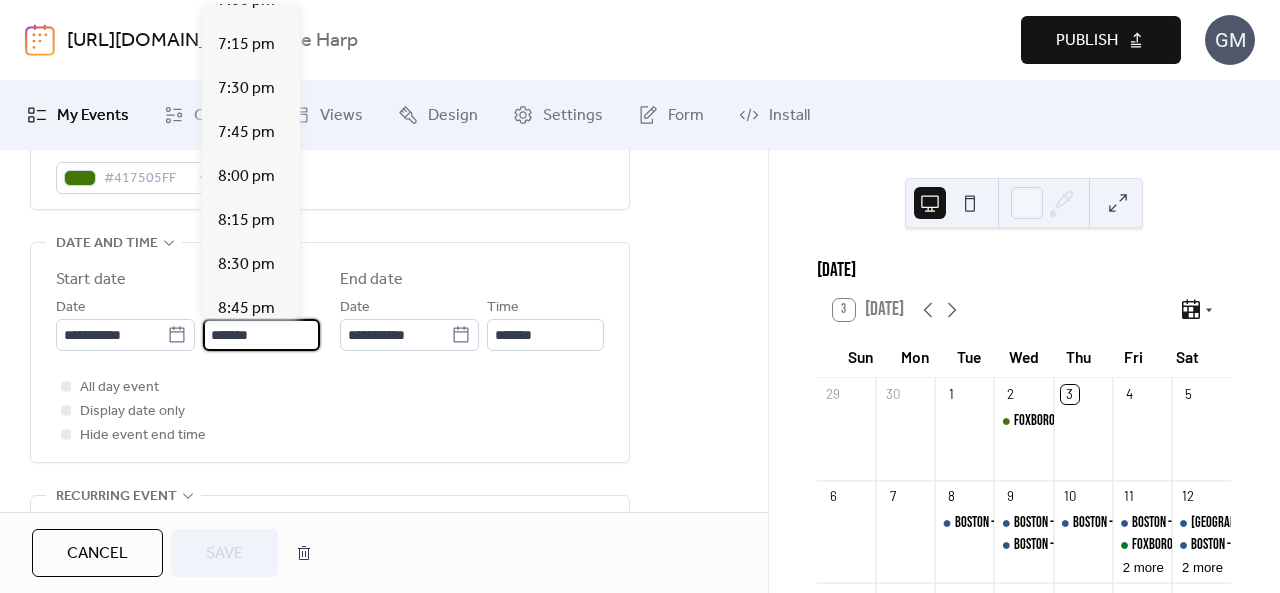 type on "*******" 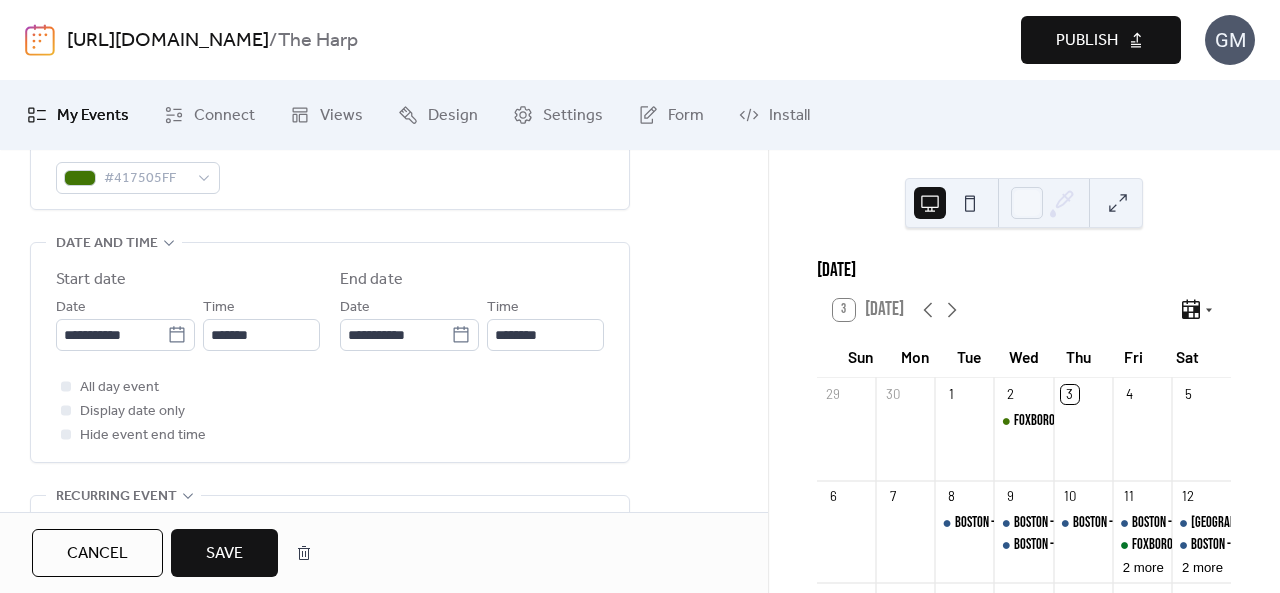 click on "Save" at bounding box center [224, 554] 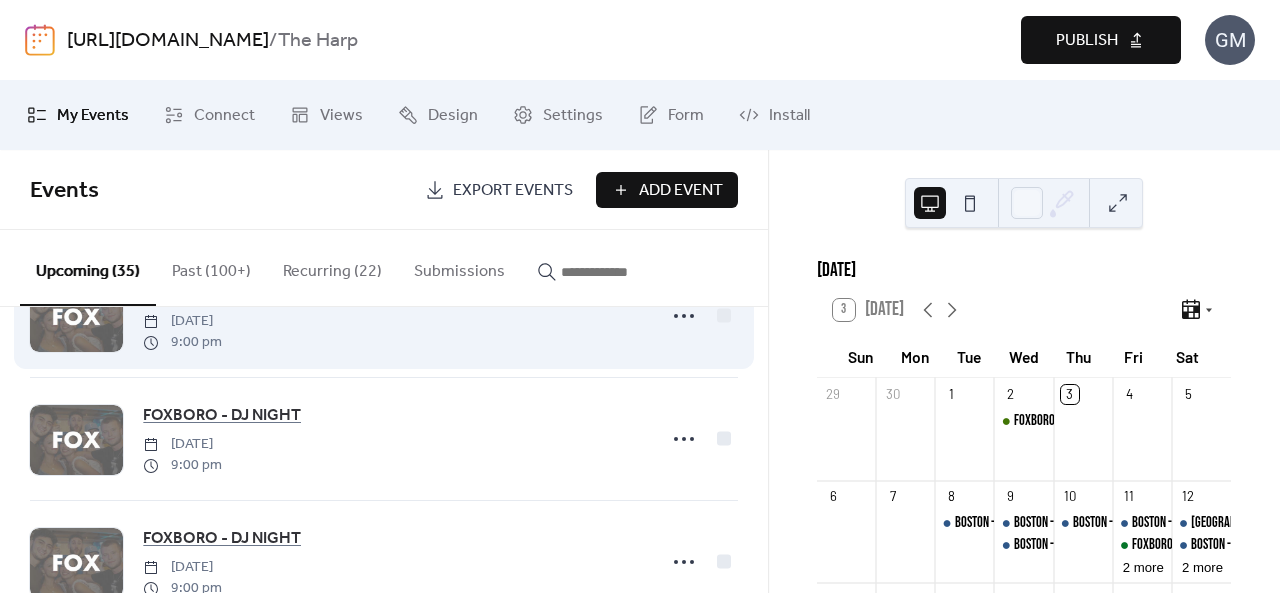 scroll, scrollTop: 4089, scrollLeft: 0, axis: vertical 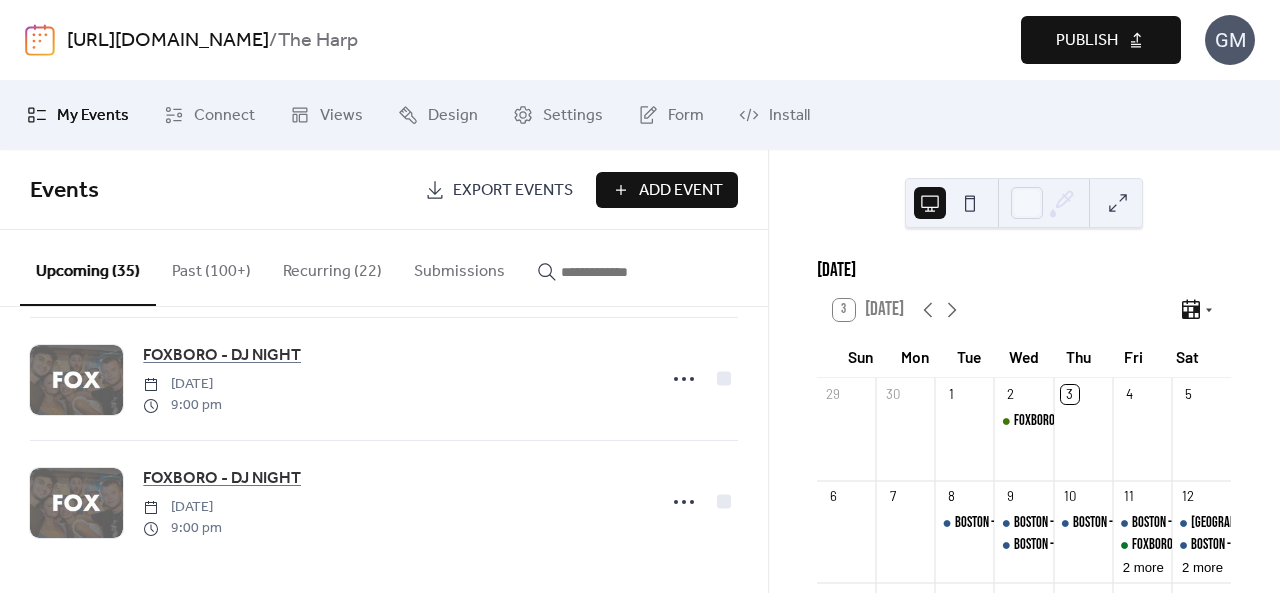 click on "Publish" at bounding box center (1101, 40) 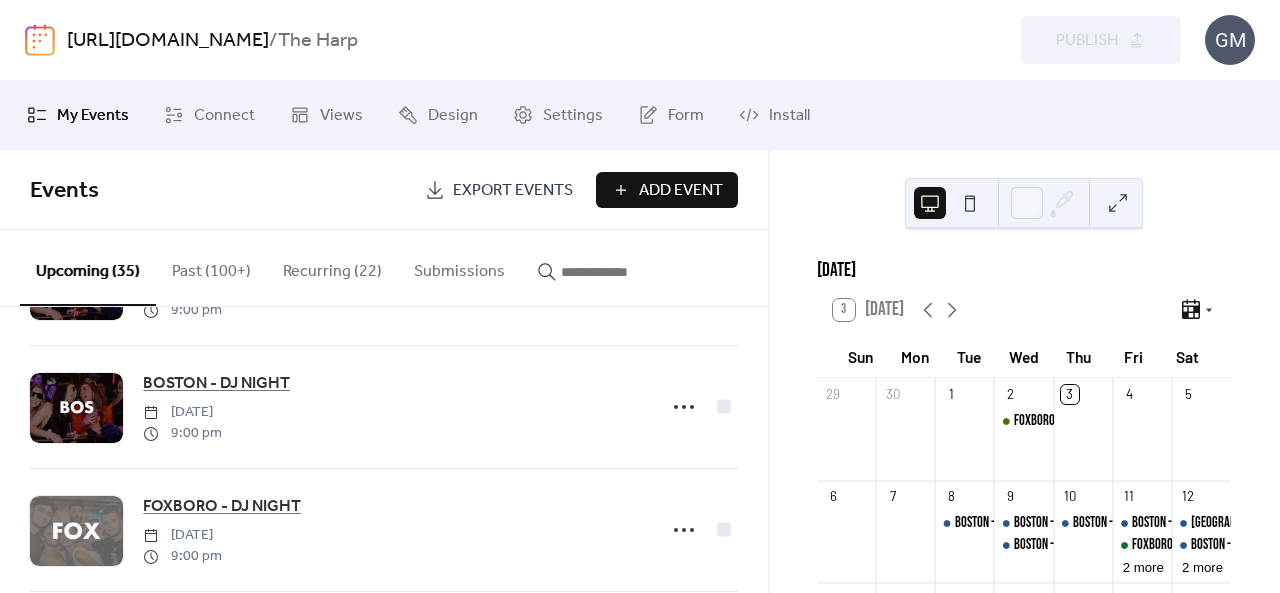 scroll, scrollTop: 2789, scrollLeft: 0, axis: vertical 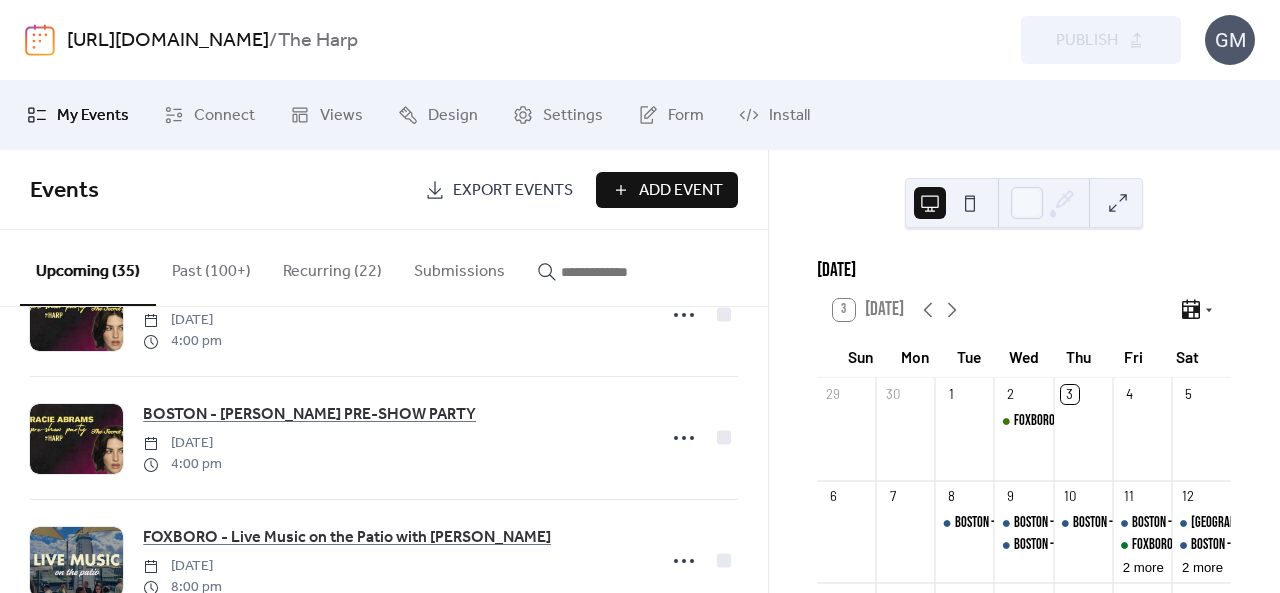 click on "Add Event" at bounding box center (681, 191) 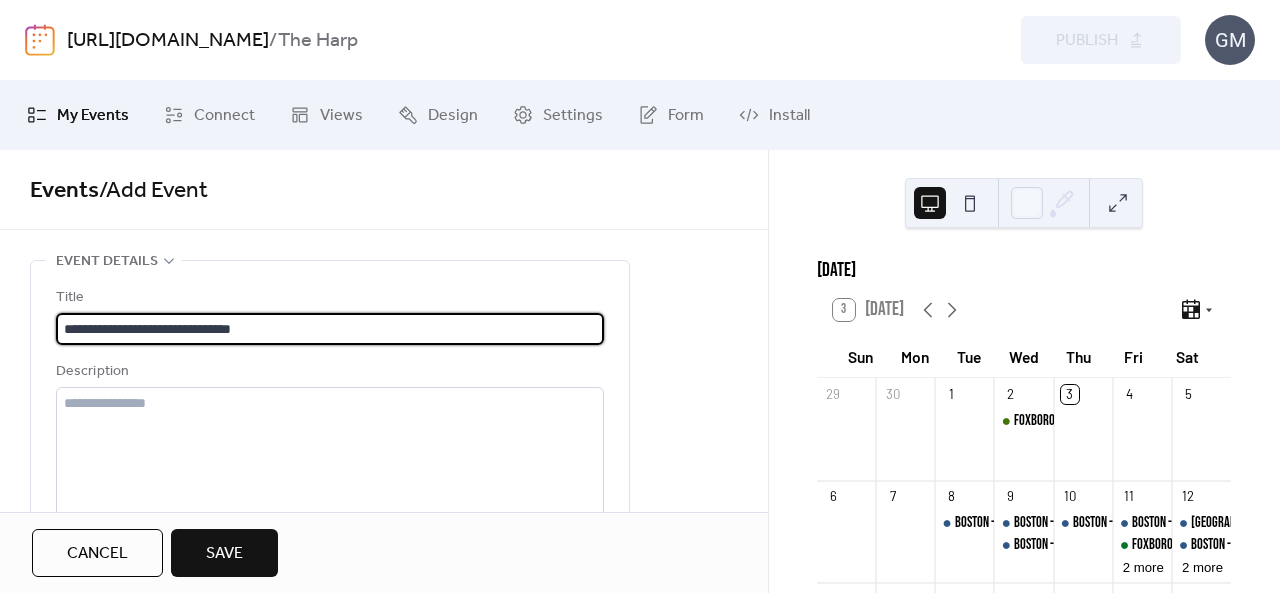 type on "**********" 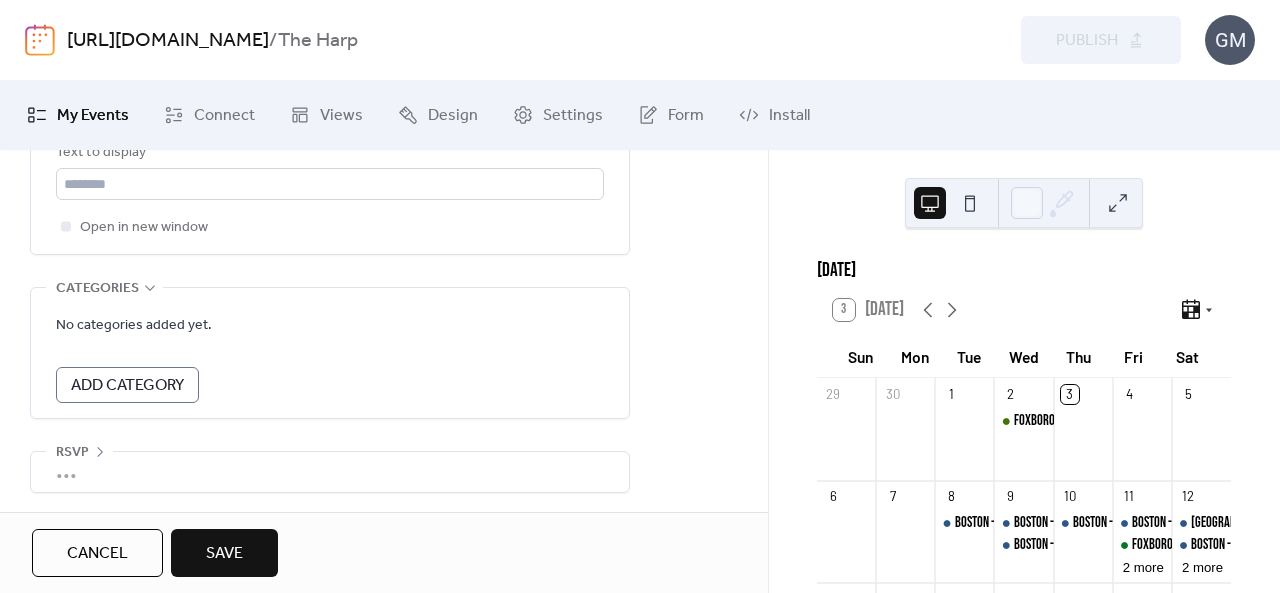 scroll, scrollTop: 1190, scrollLeft: 0, axis: vertical 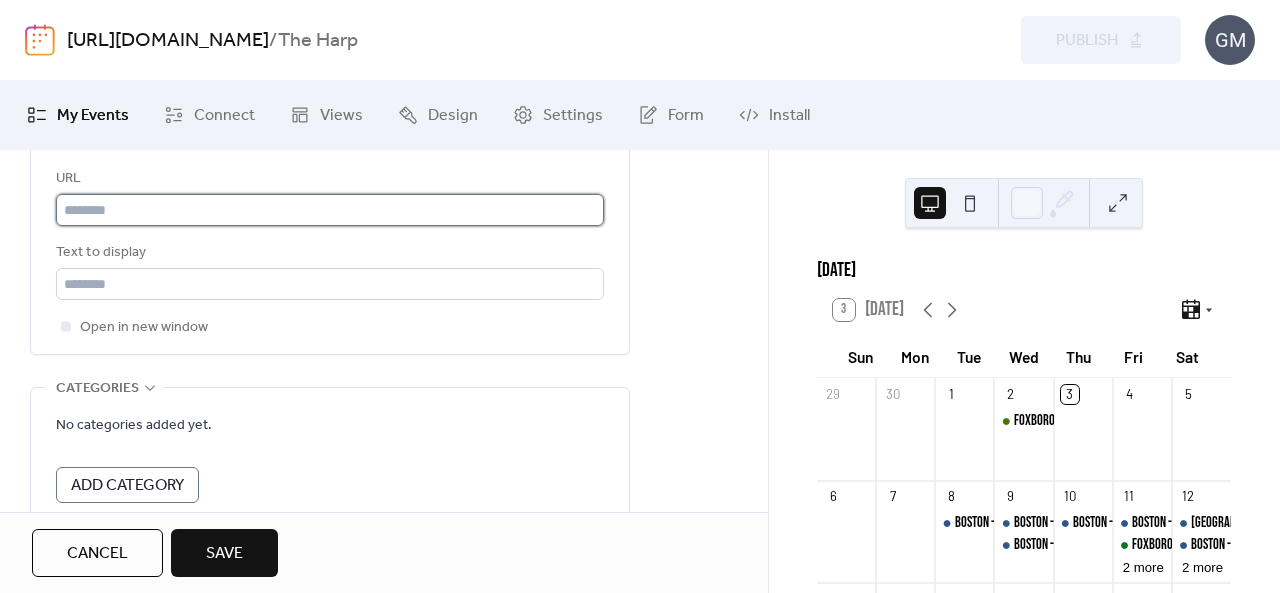 click at bounding box center [330, 210] 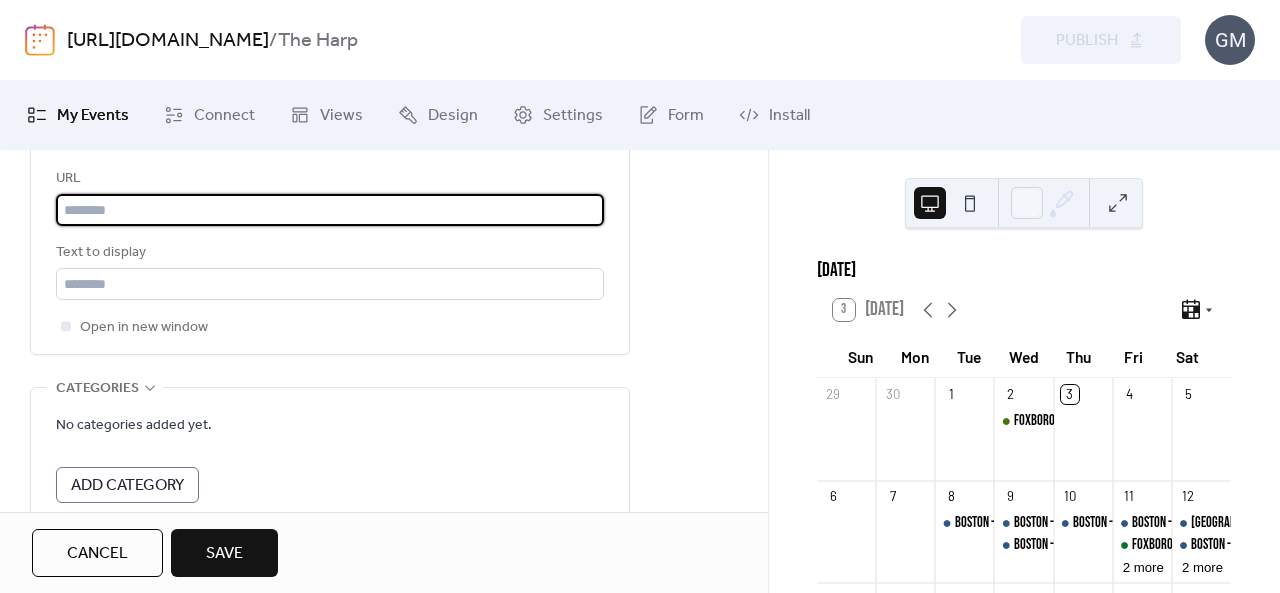 paste on "**********" 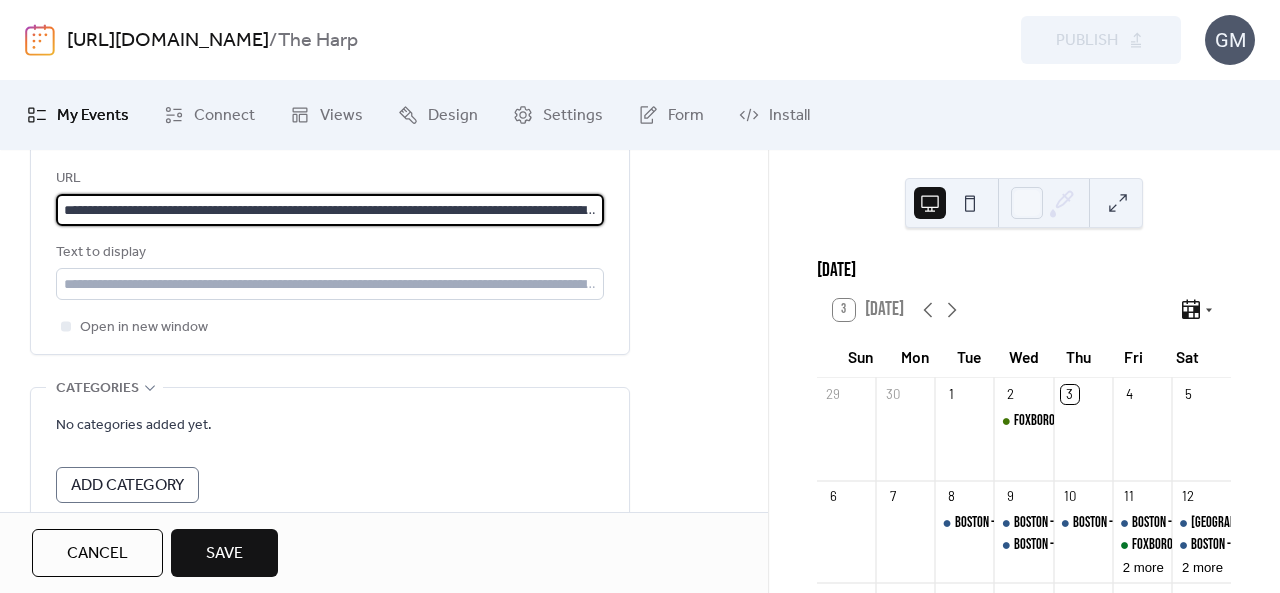 scroll, scrollTop: 0, scrollLeft: 601, axis: horizontal 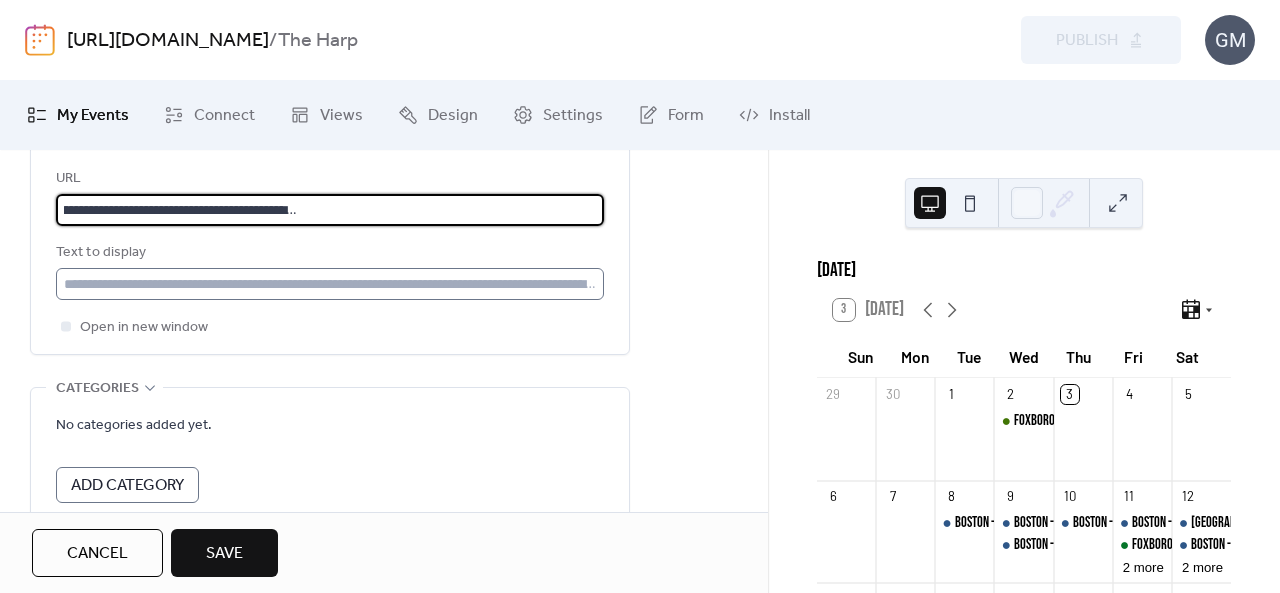 type on "**********" 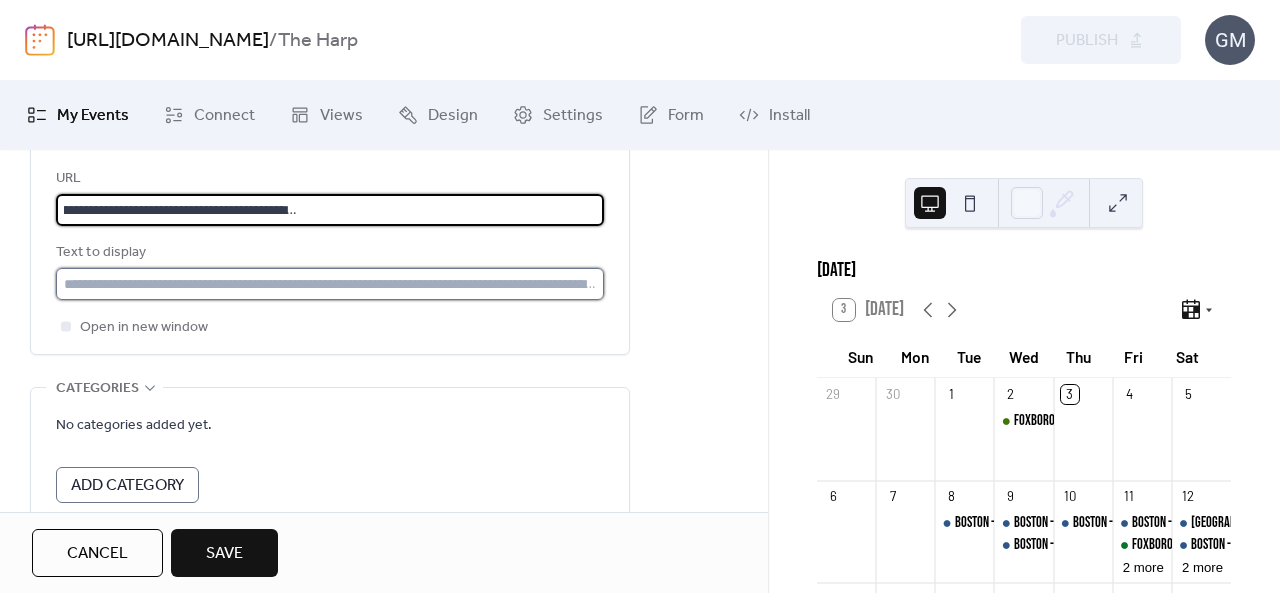 click at bounding box center [330, 284] 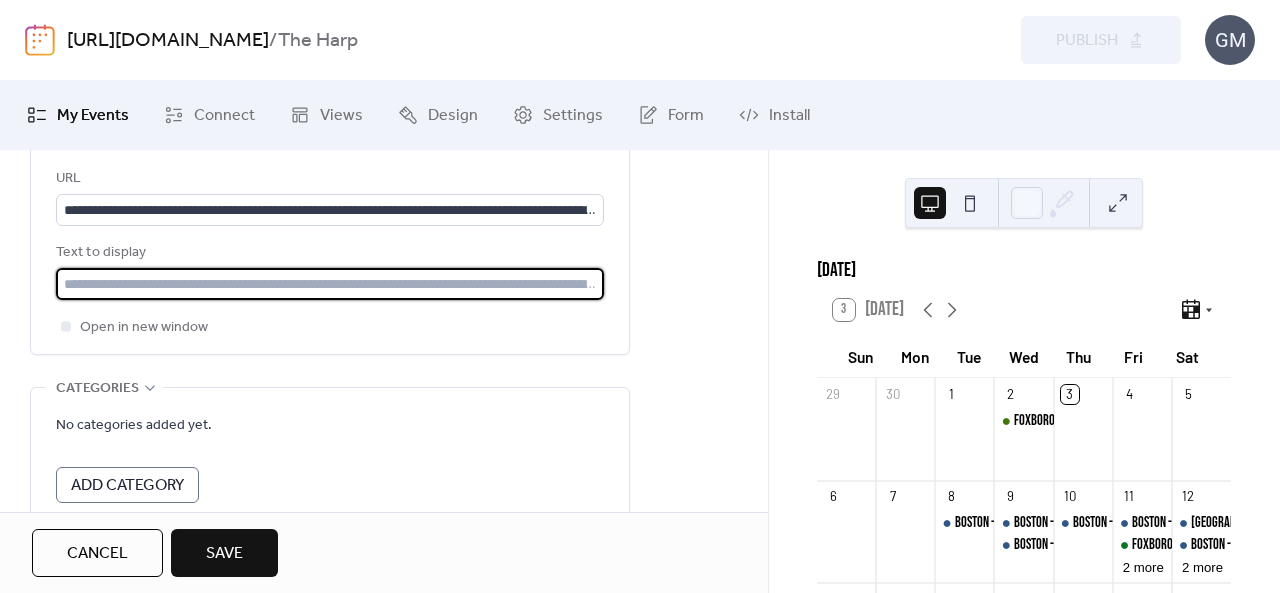 type on "**********" 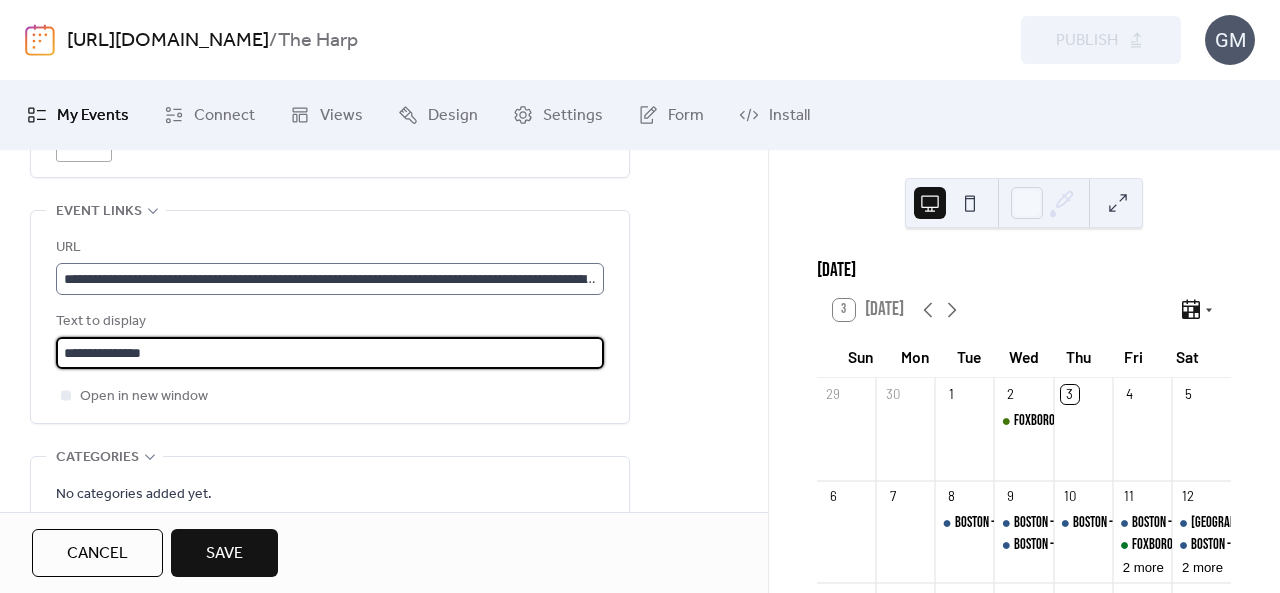 scroll, scrollTop: 1090, scrollLeft: 0, axis: vertical 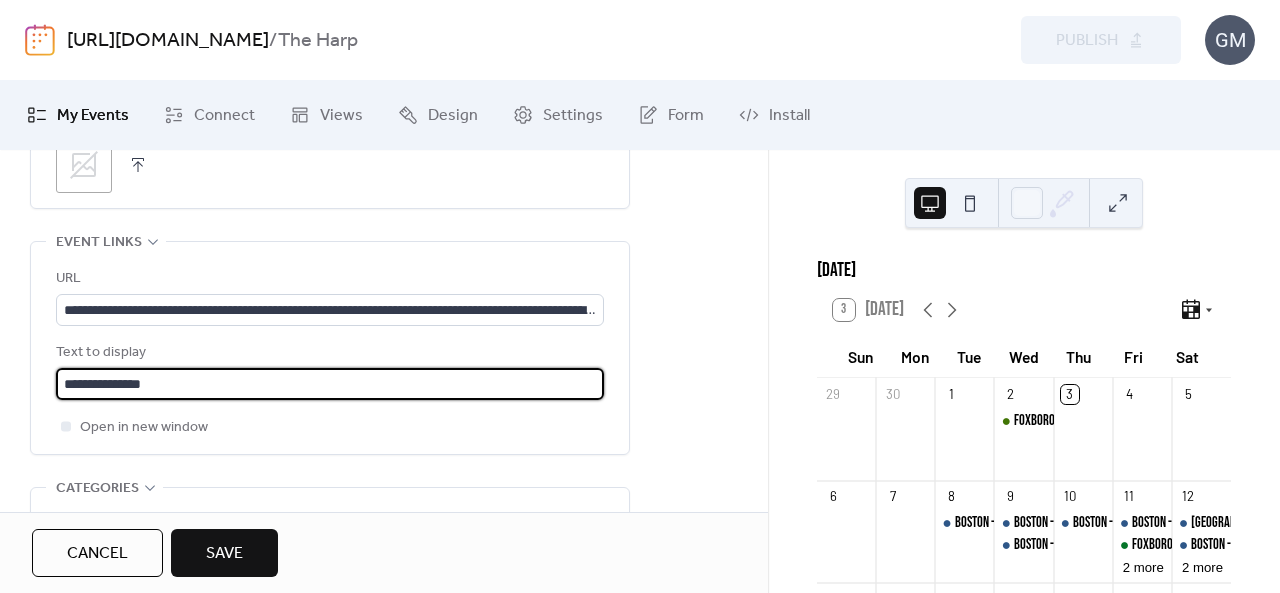 click on "**********" at bounding box center [330, 348] 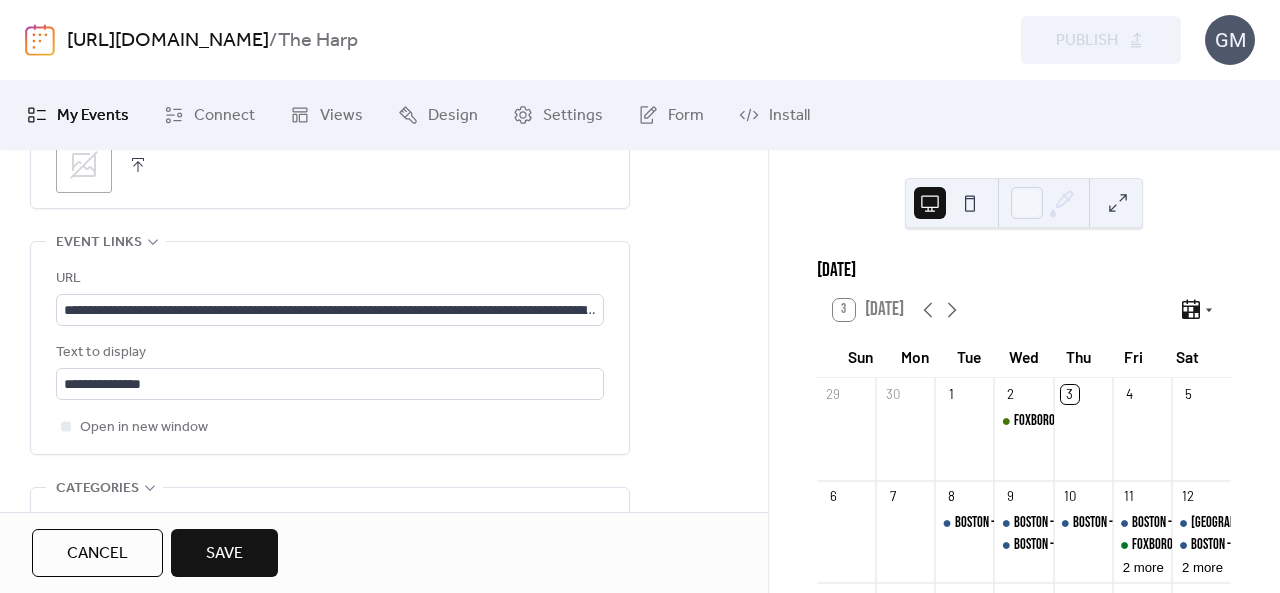 click on ";" at bounding box center (84, 165) 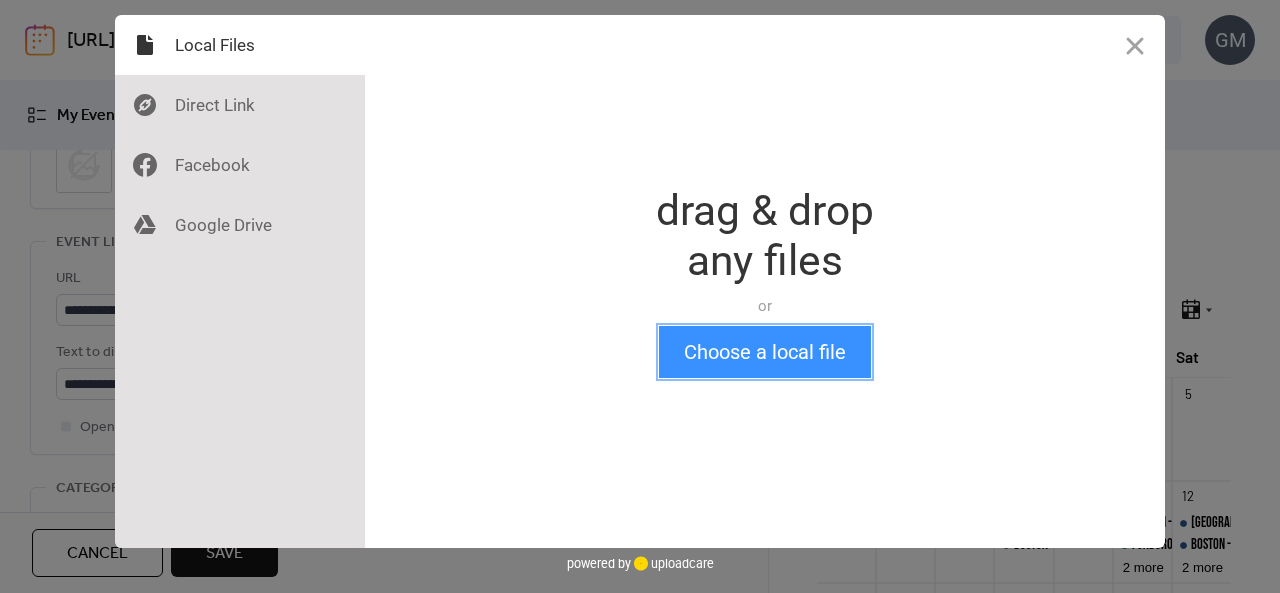 click on "Choose a local file" at bounding box center [765, 352] 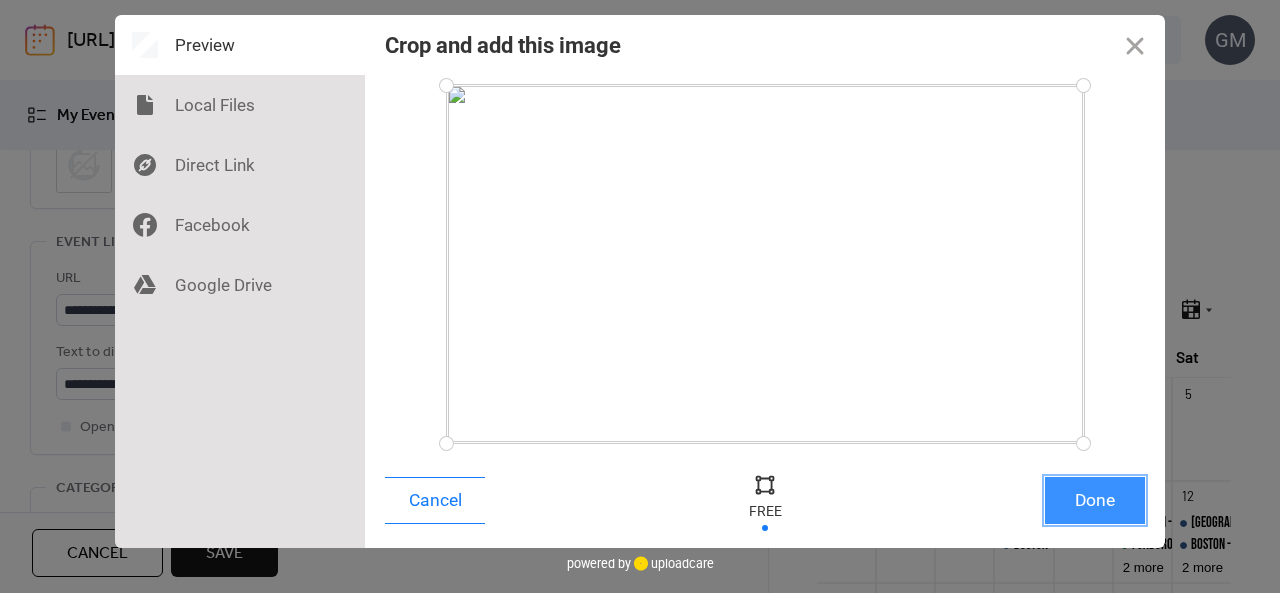 click on "Done" at bounding box center [1095, 500] 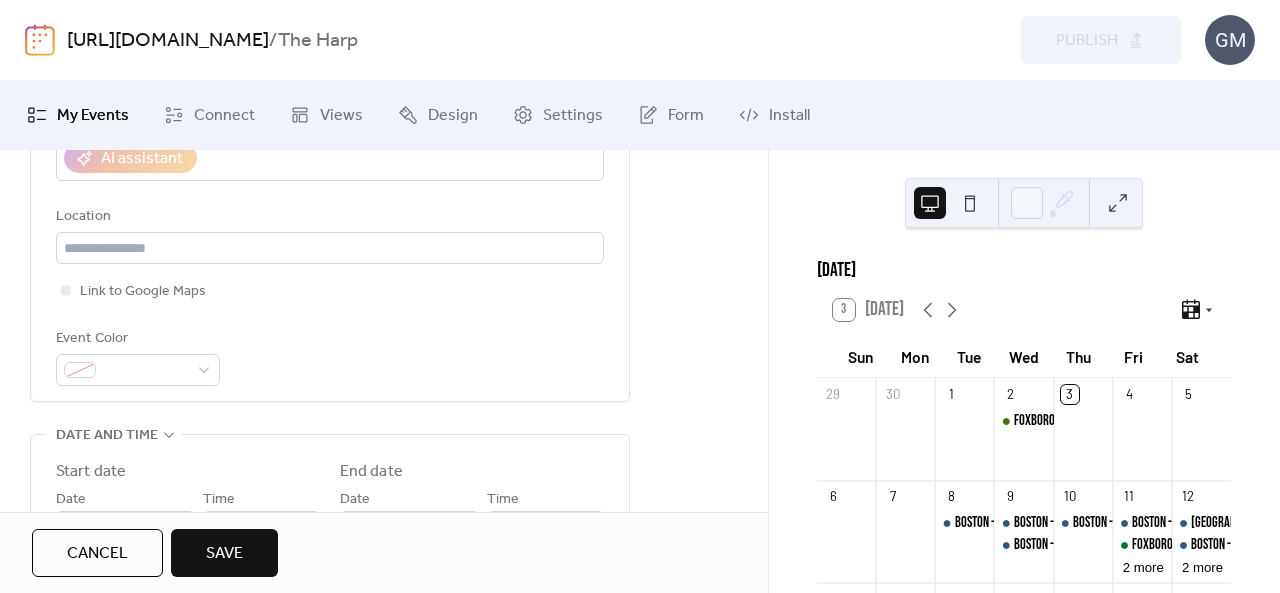 scroll, scrollTop: 490, scrollLeft: 0, axis: vertical 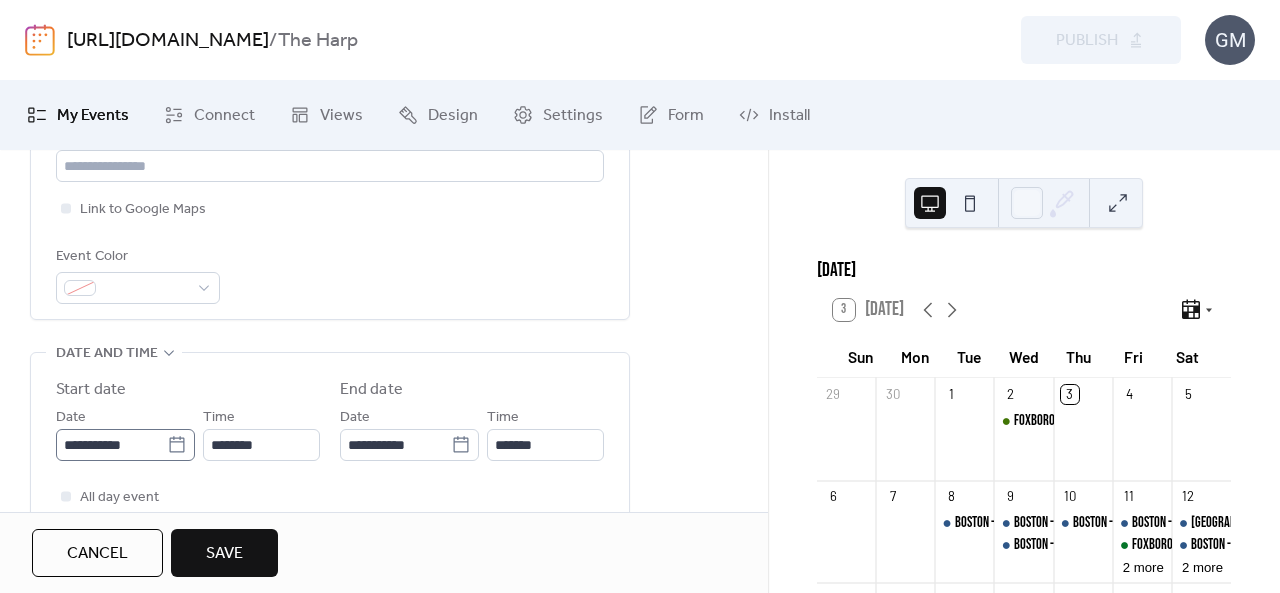 click 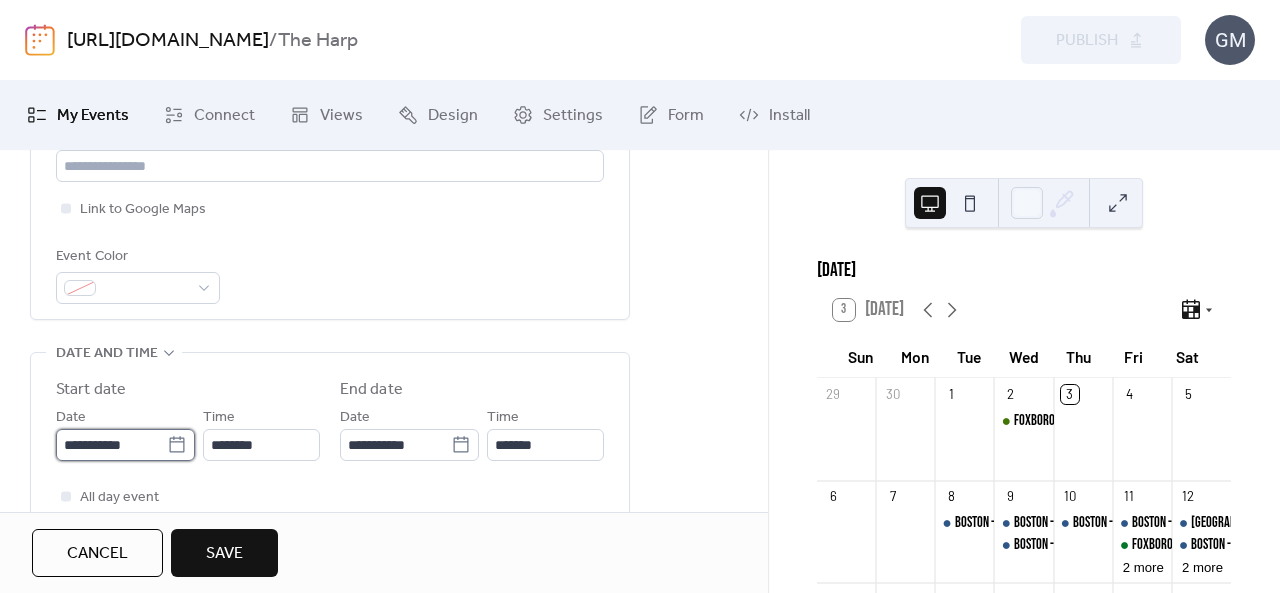 click on "**********" at bounding box center (111, 445) 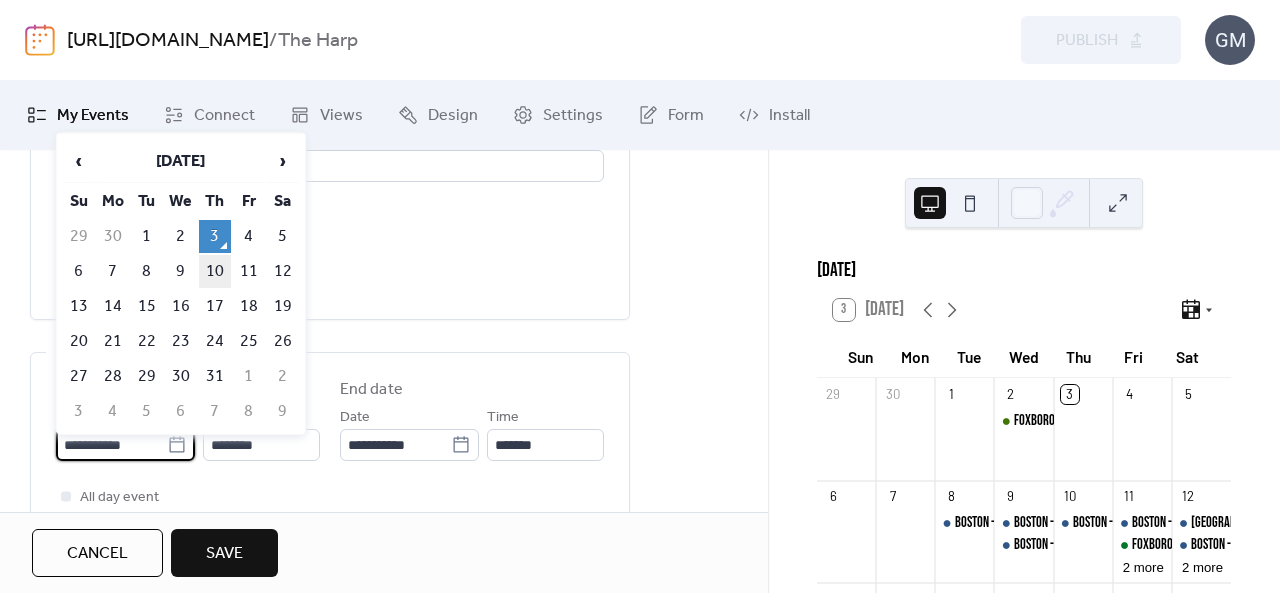 click on "10" at bounding box center [215, 271] 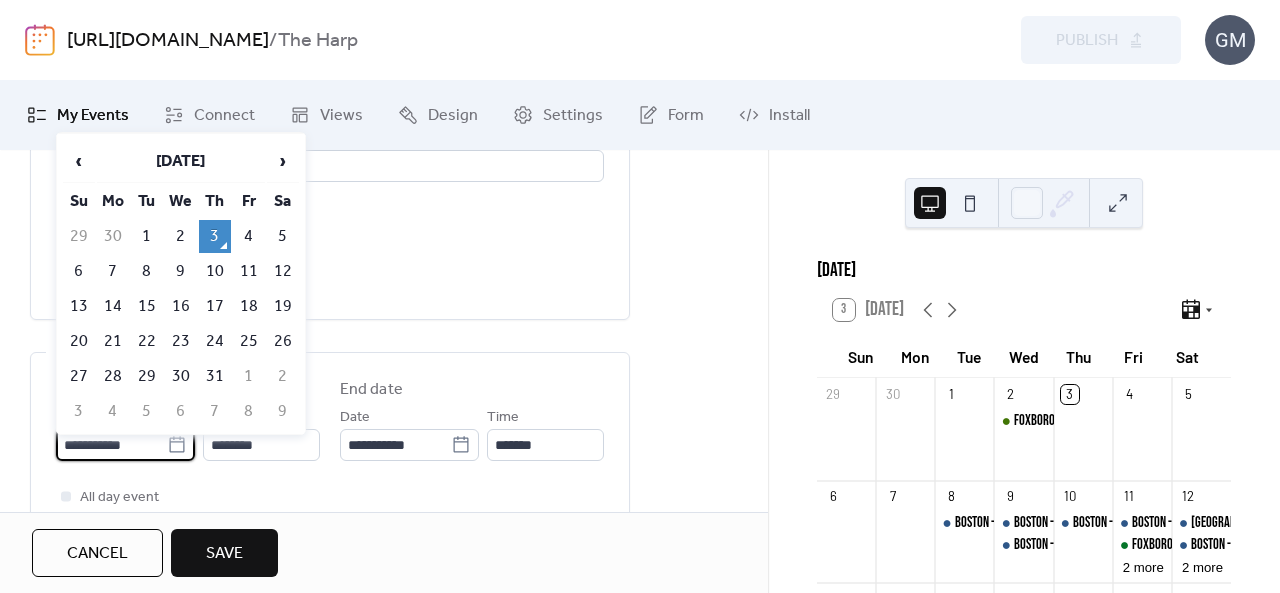 type on "**********" 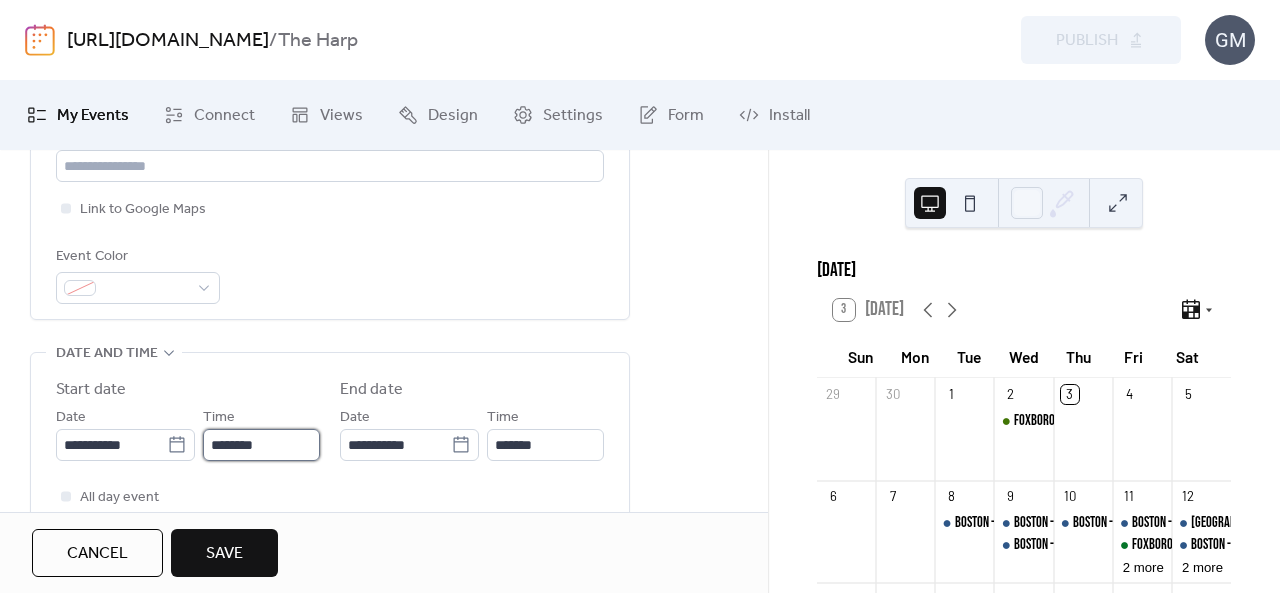 click on "********" at bounding box center [261, 445] 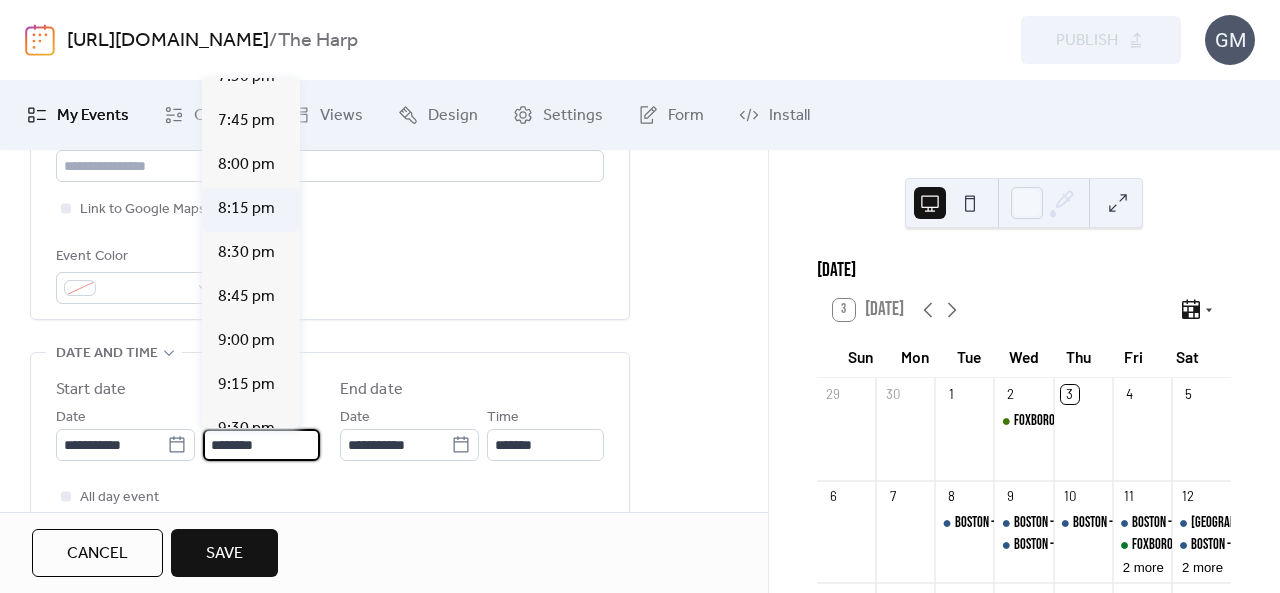 scroll, scrollTop: 3412, scrollLeft: 0, axis: vertical 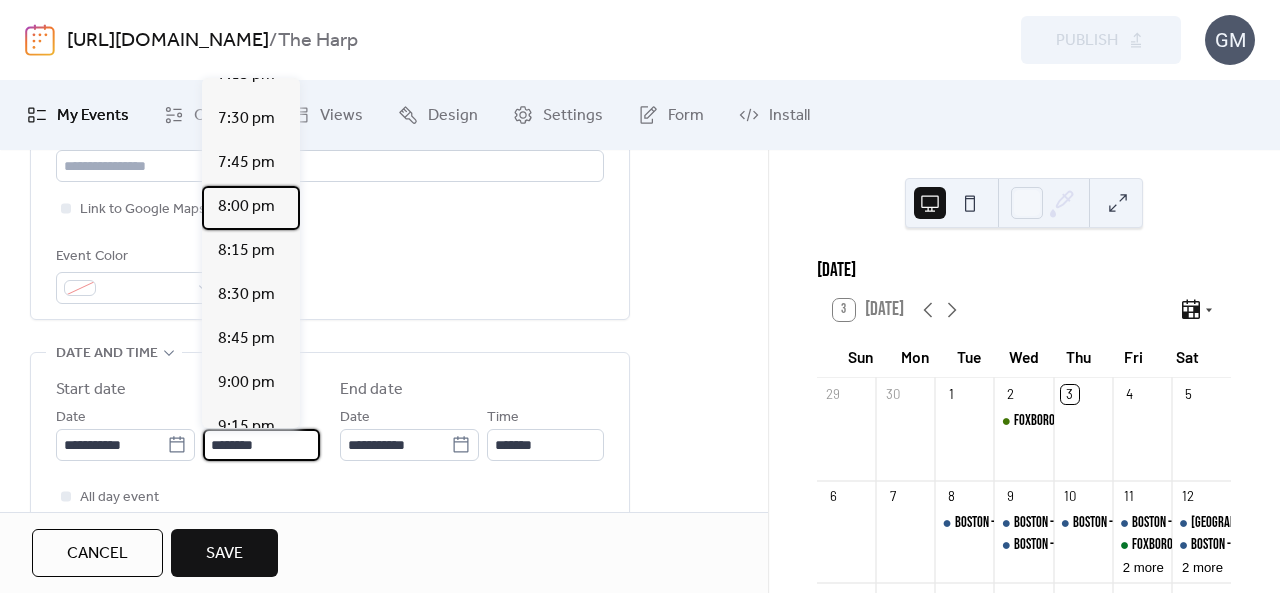 click on "8:00 pm" at bounding box center (251, 208) 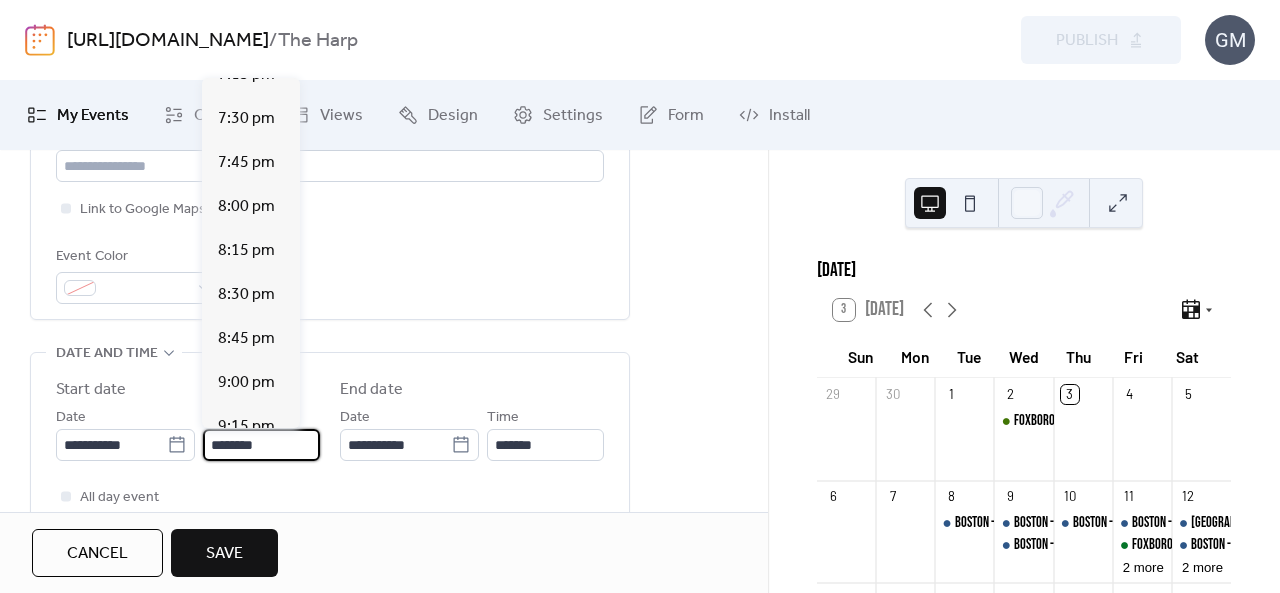 type on "*******" 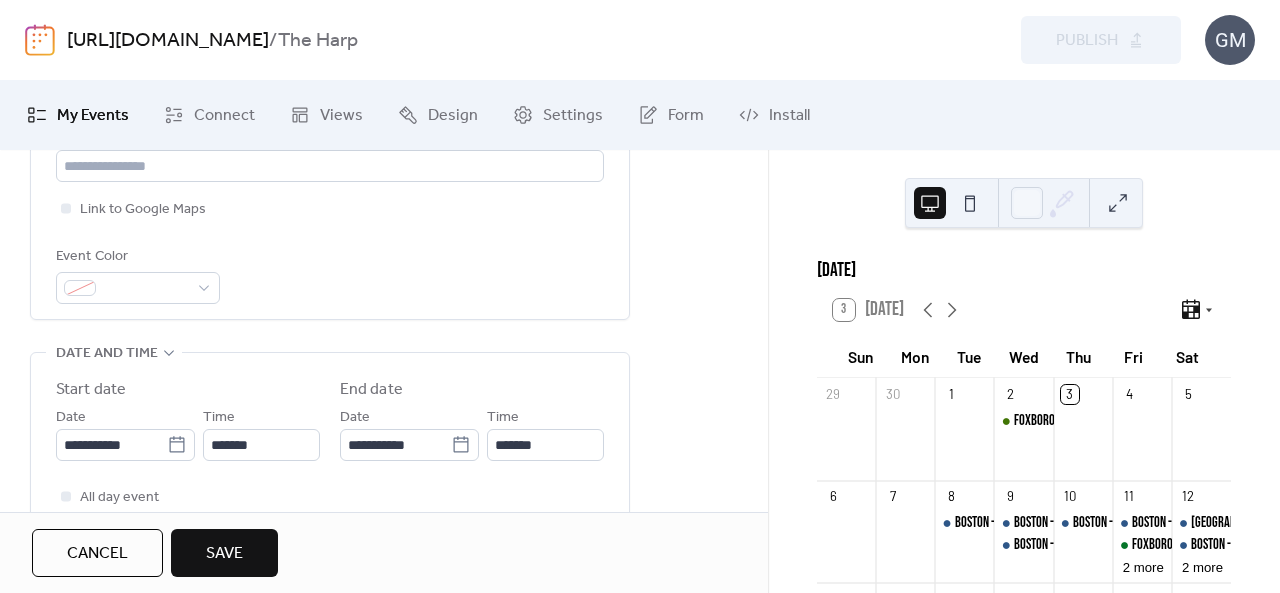 click on "**********" at bounding box center (330, 462) 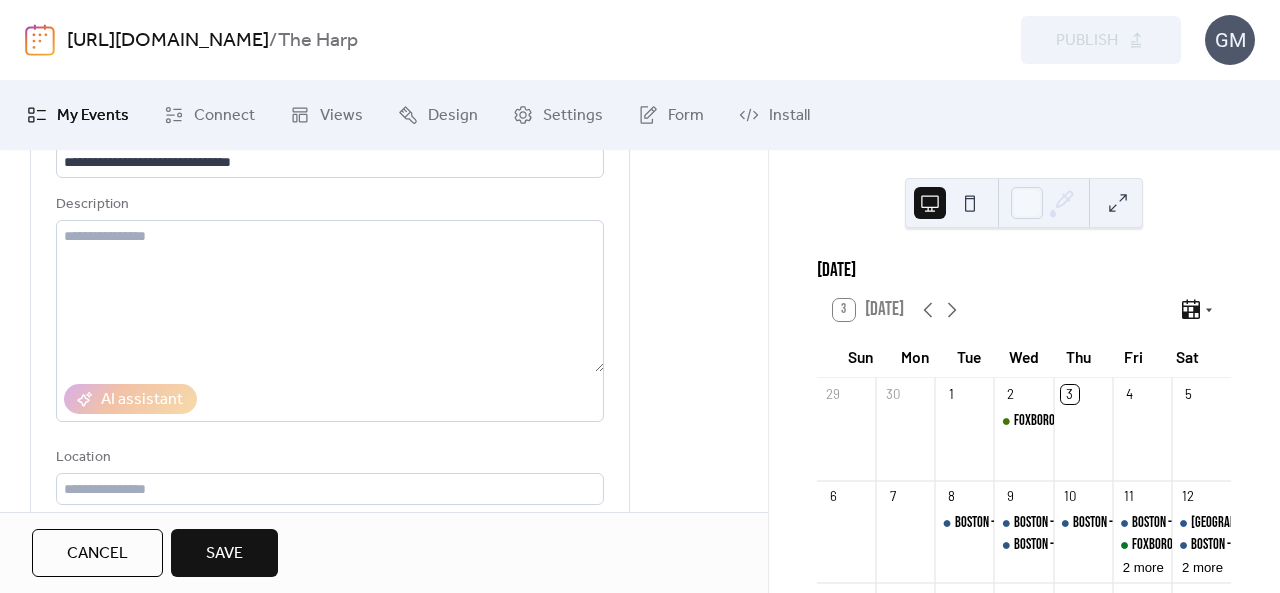 scroll, scrollTop: 0, scrollLeft: 0, axis: both 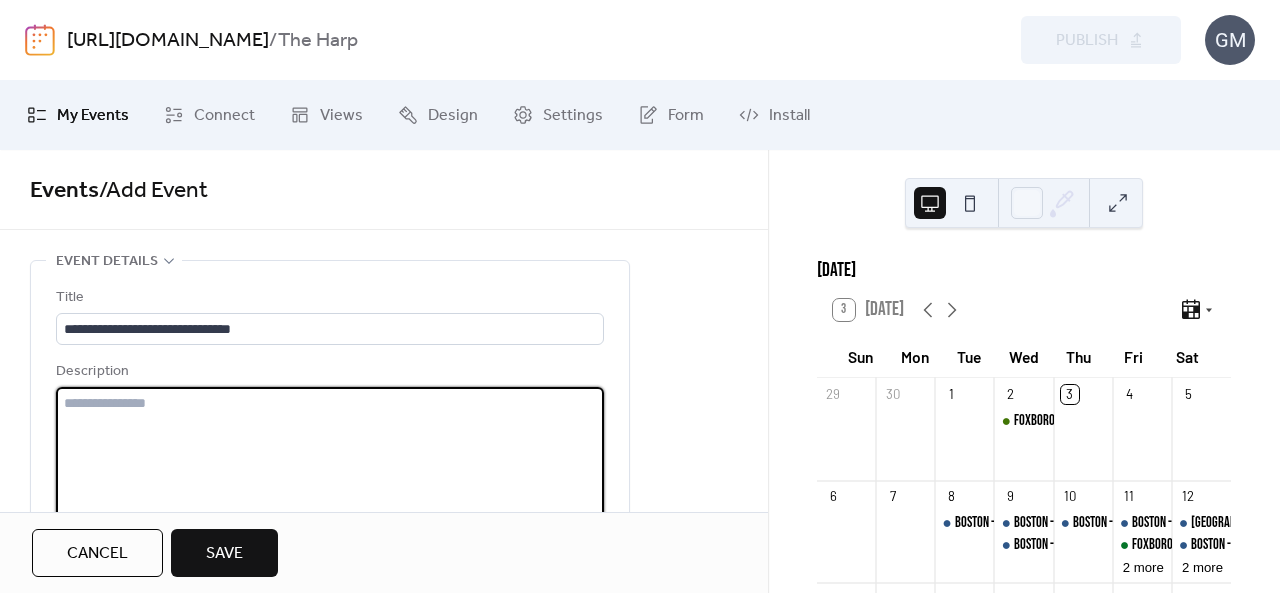 click at bounding box center (330, 463) 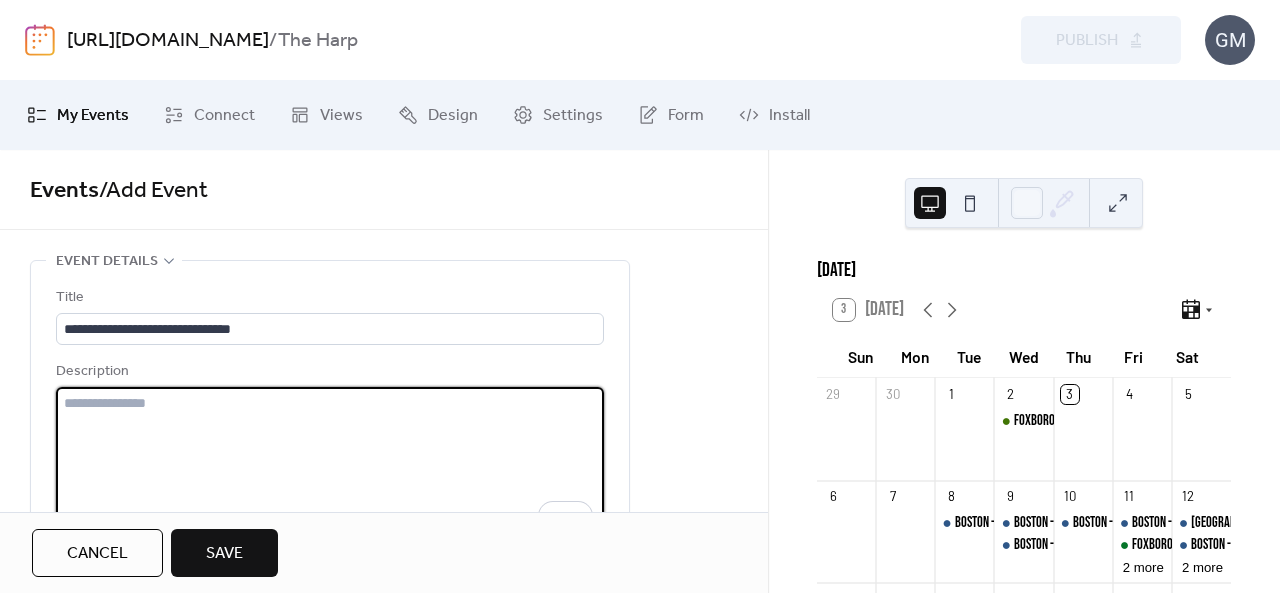 paste on "**********" 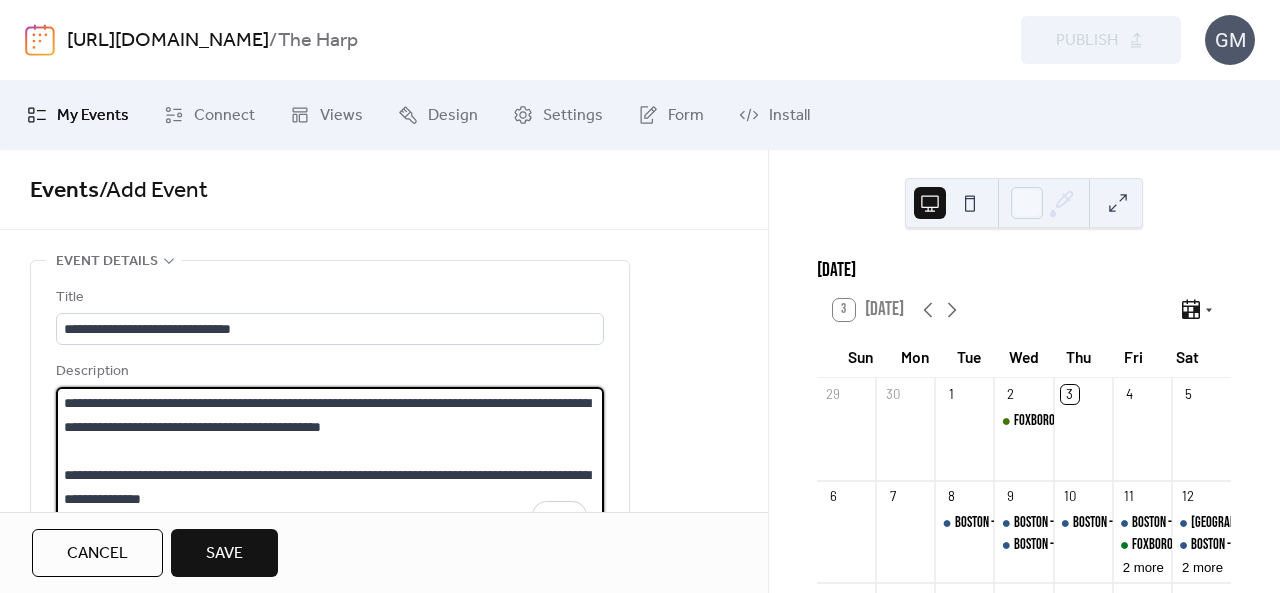 scroll, scrollTop: 165, scrollLeft: 0, axis: vertical 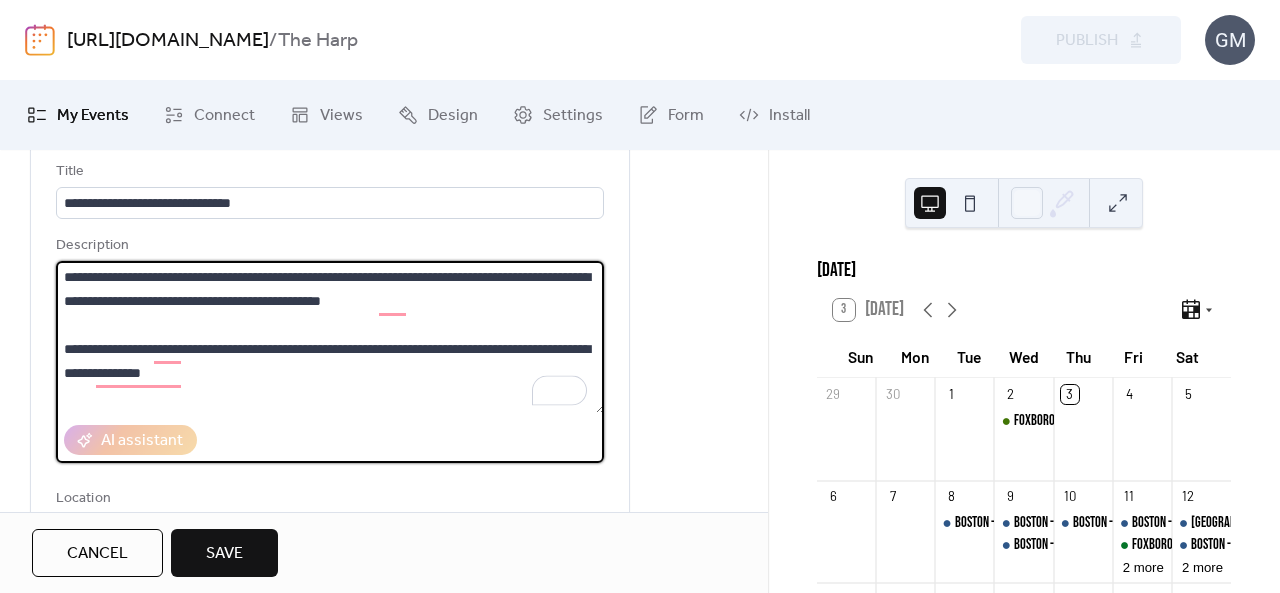 type on "**********" 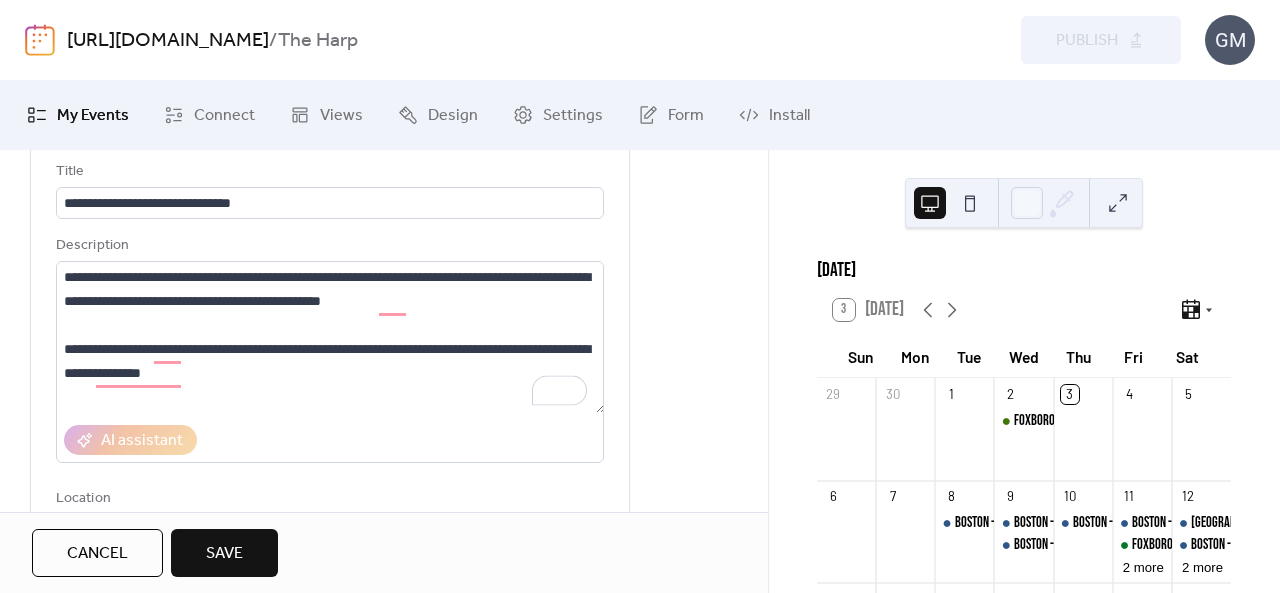drag, startPoint x: 256, startPoint y: 545, endPoint x: 269, endPoint y: 545, distance: 13 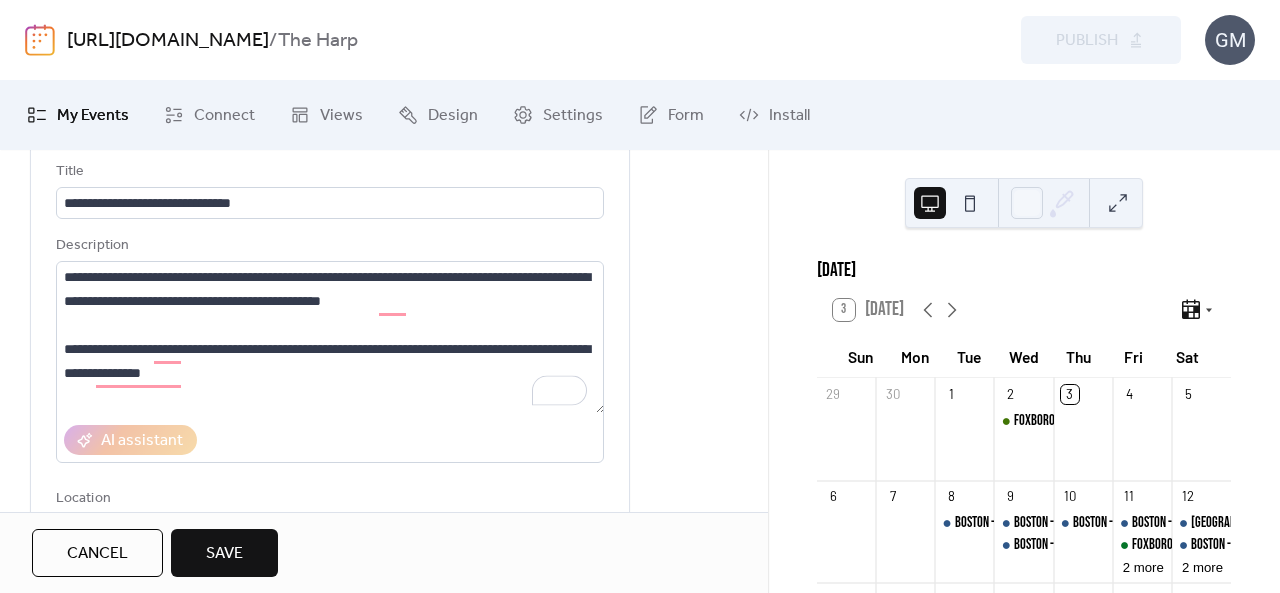 click on "Save" at bounding box center (224, 553) 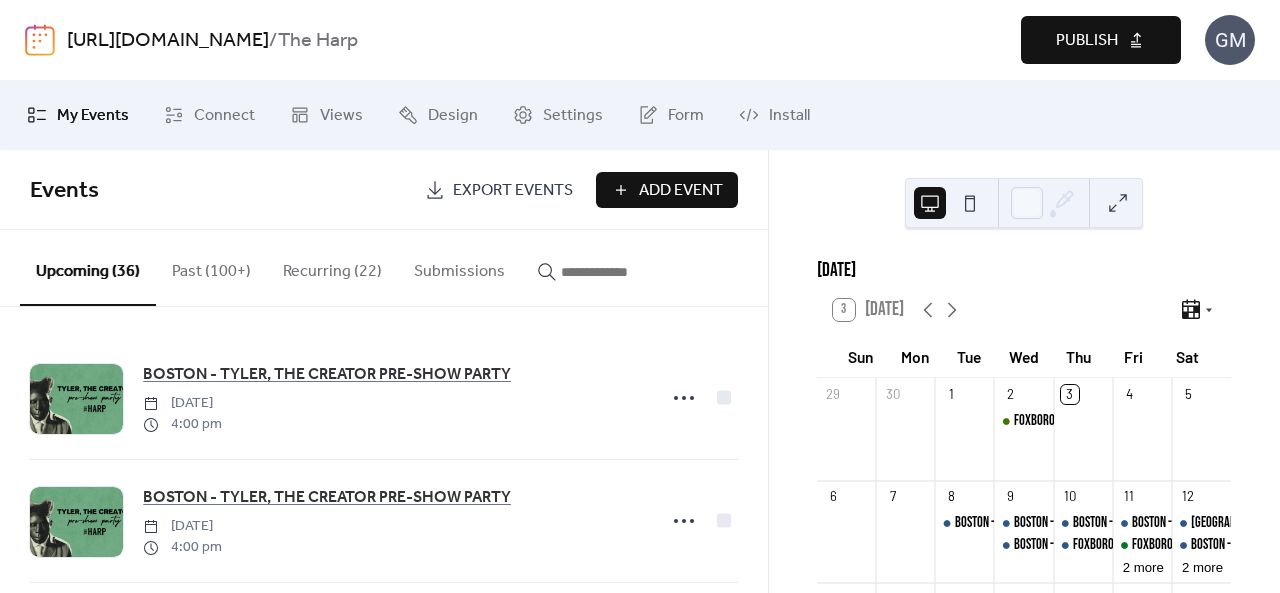 scroll, scrollTop: 100, scrollLeft: 0, axis: vertical 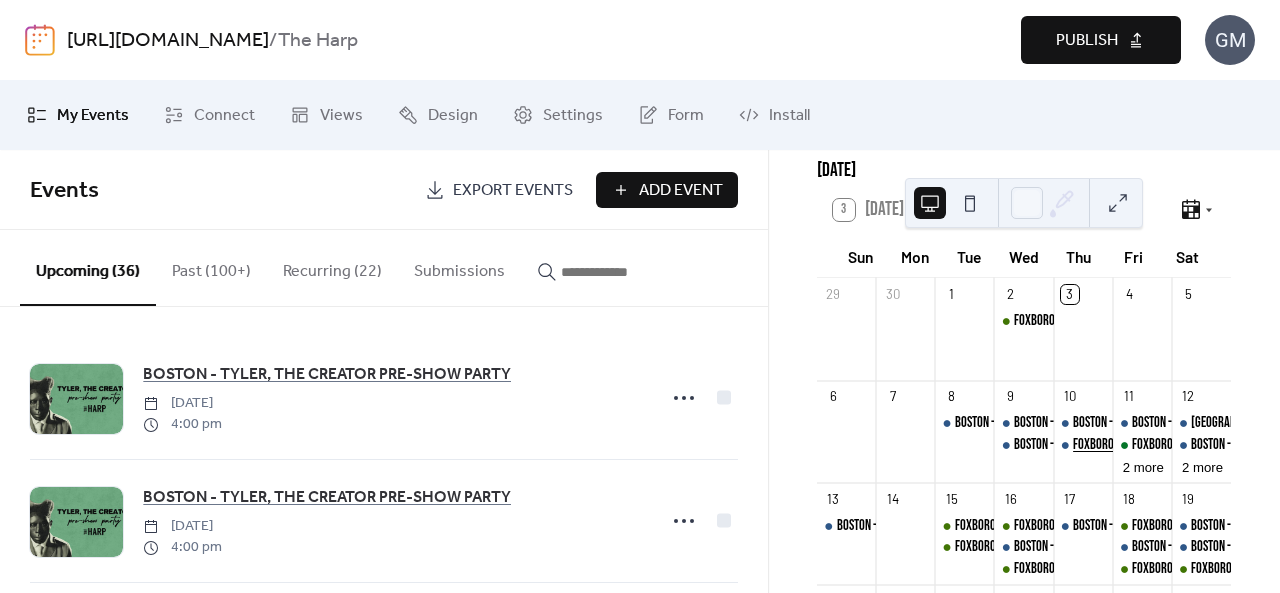 click on "FOXBORO - LOVE ISLAND WATCH PARTY" at bounding box center (1156, 445) 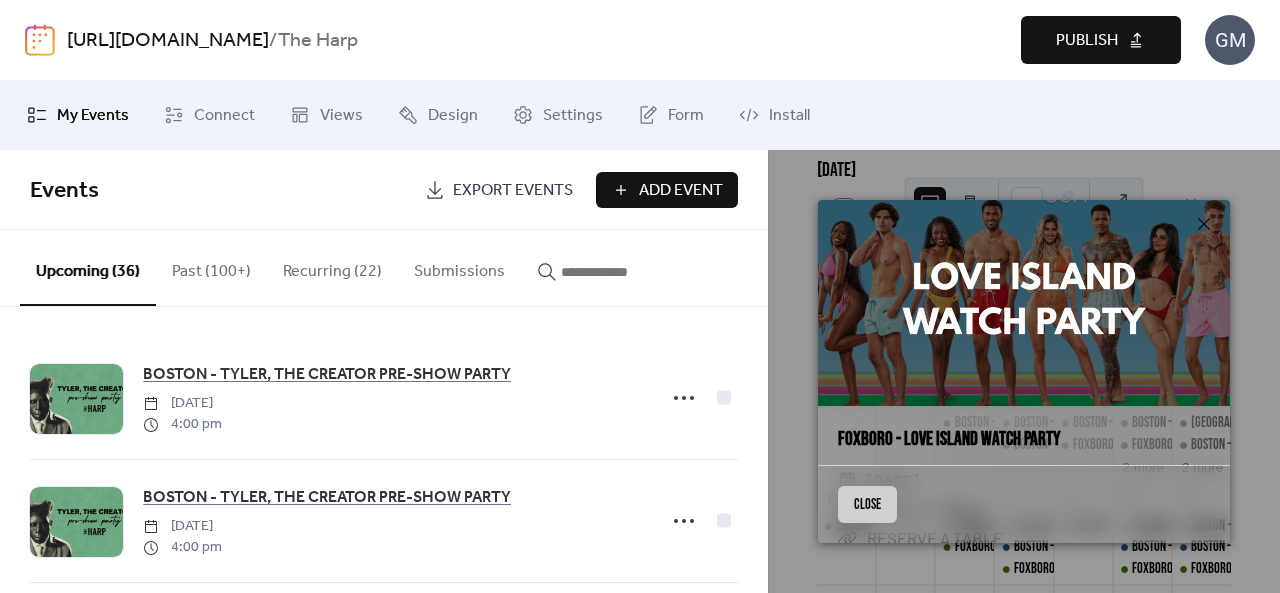 click on "Close" at bounding box center [867, 504] 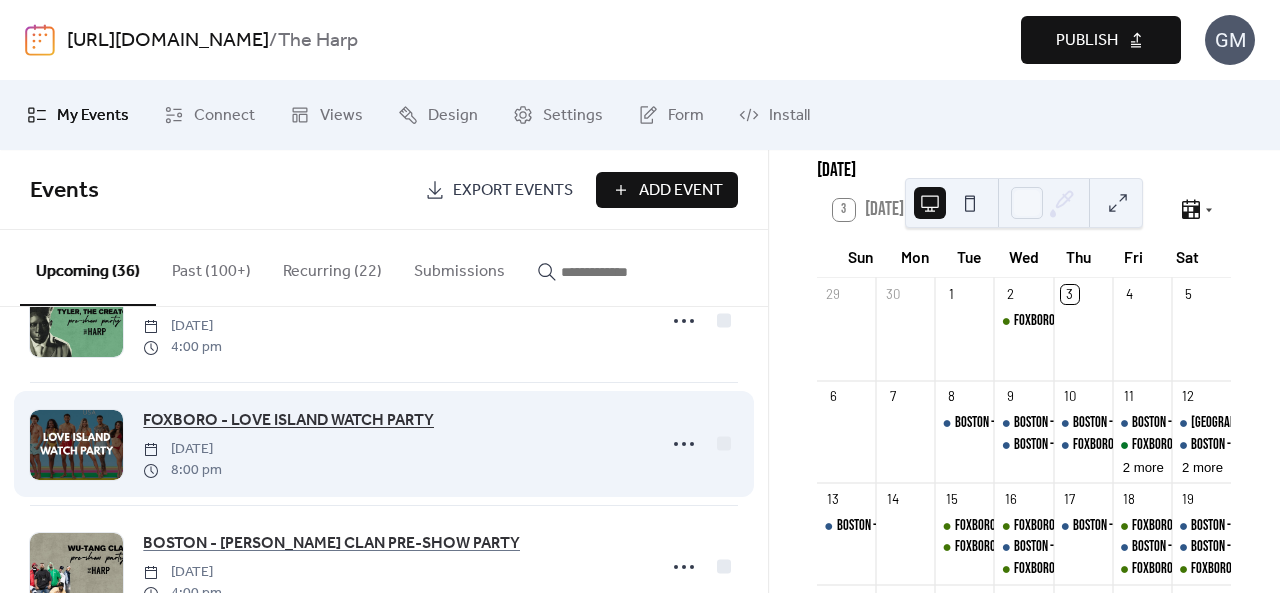 scroll, scrollTop: 300, scrollLeft: 0, axis: vertical 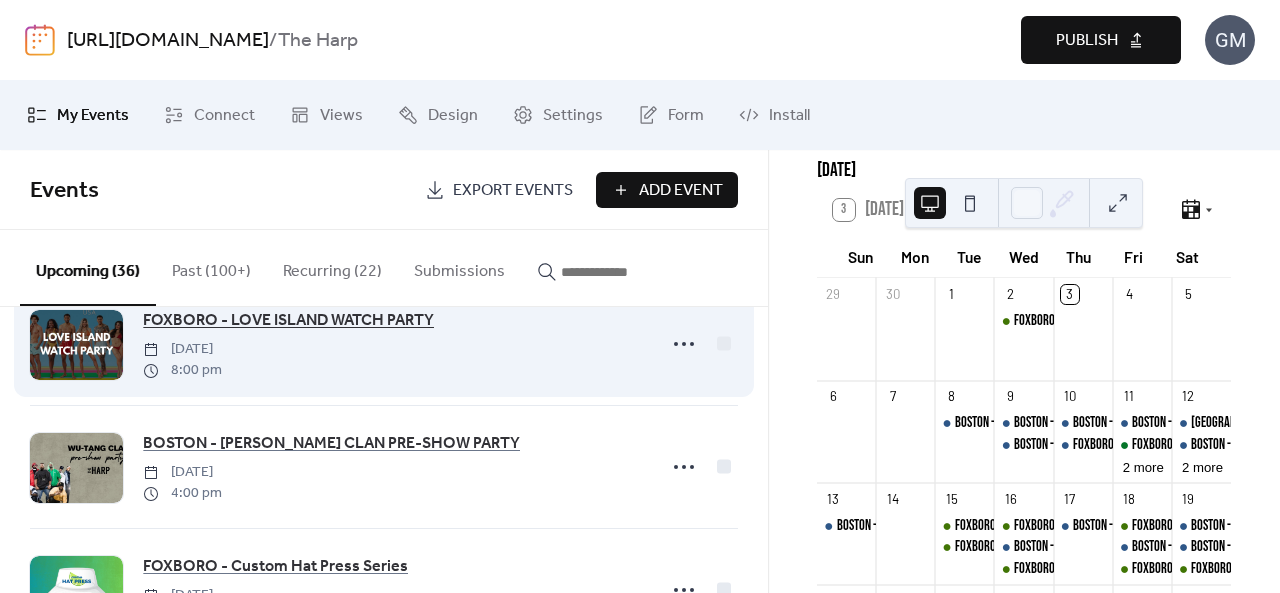 click on "FOXBORO - LOVE ISLAND WATCH PARTY" at bounding box center (288, 321) 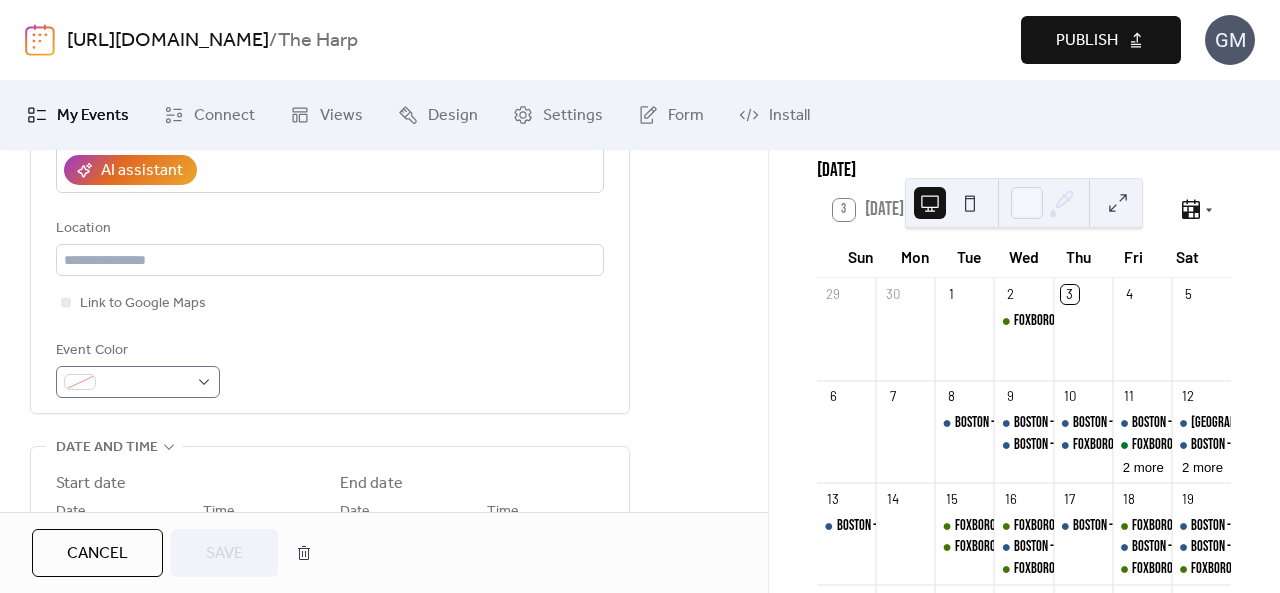 scroll, scrollTop: 400, scrollLeft: 0, axis: vertical 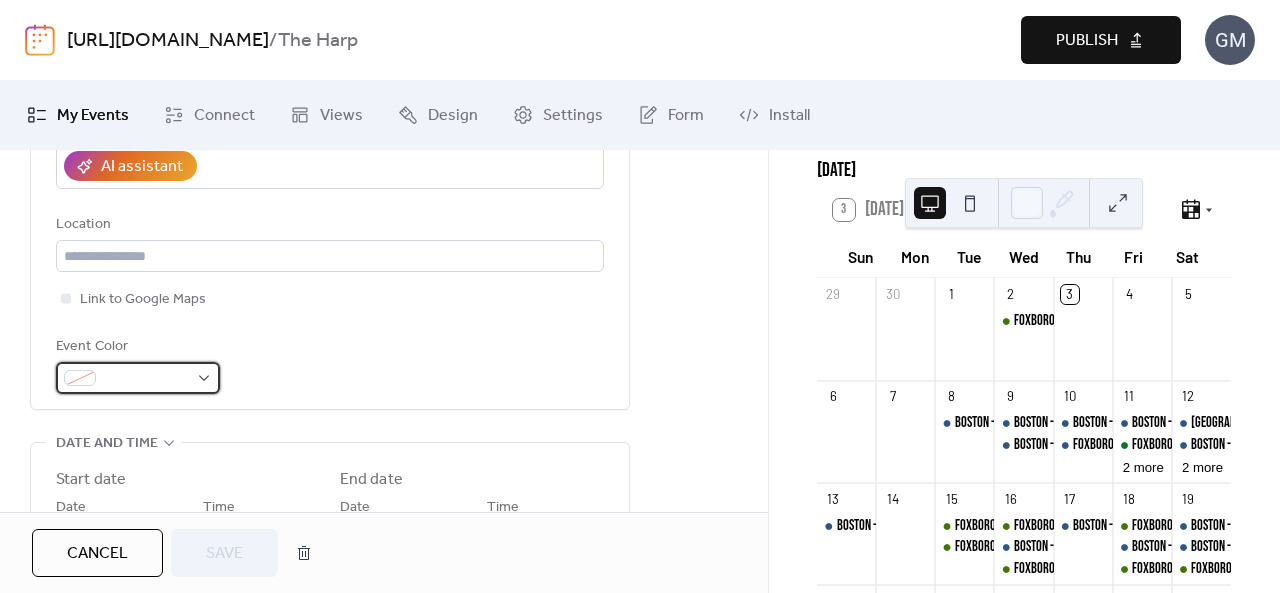 click at bounding box center (146, 379) 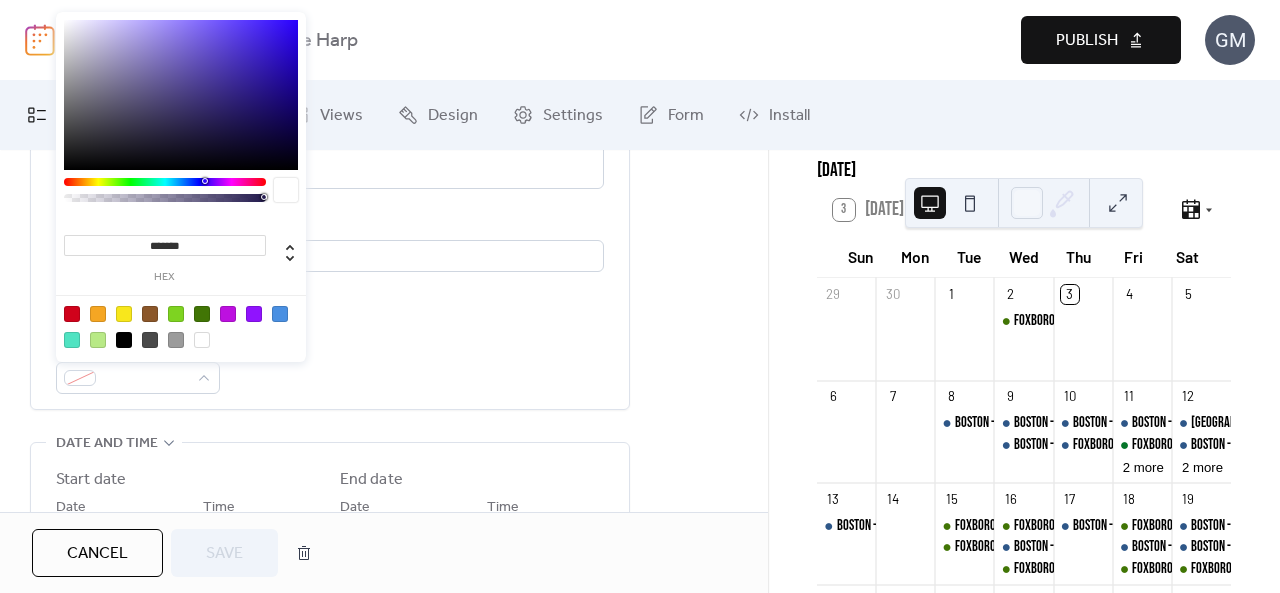 click at bounding box center [202, 314] 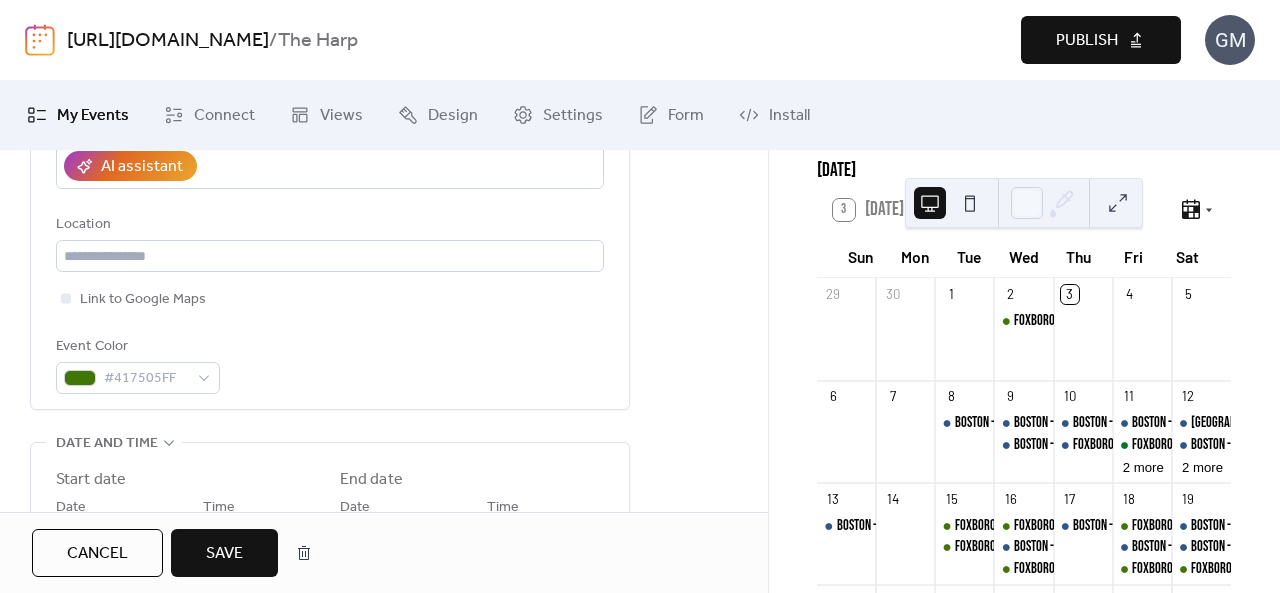 click on "**********" at bounding box center (330, 140) 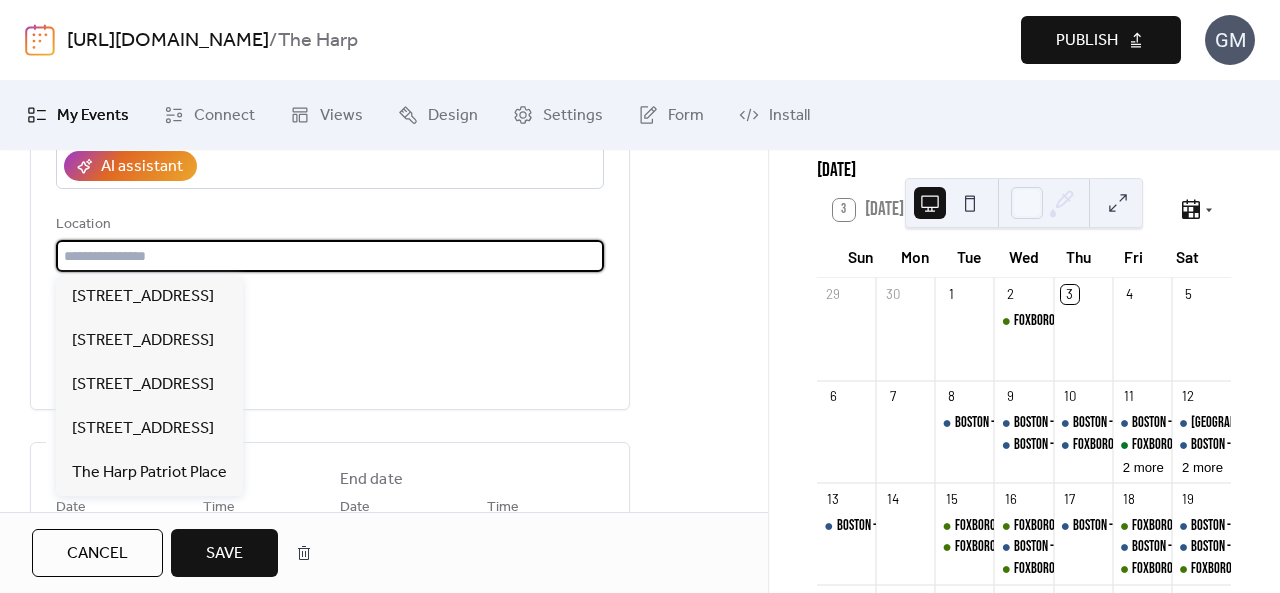click at bounding box center (330, 256) 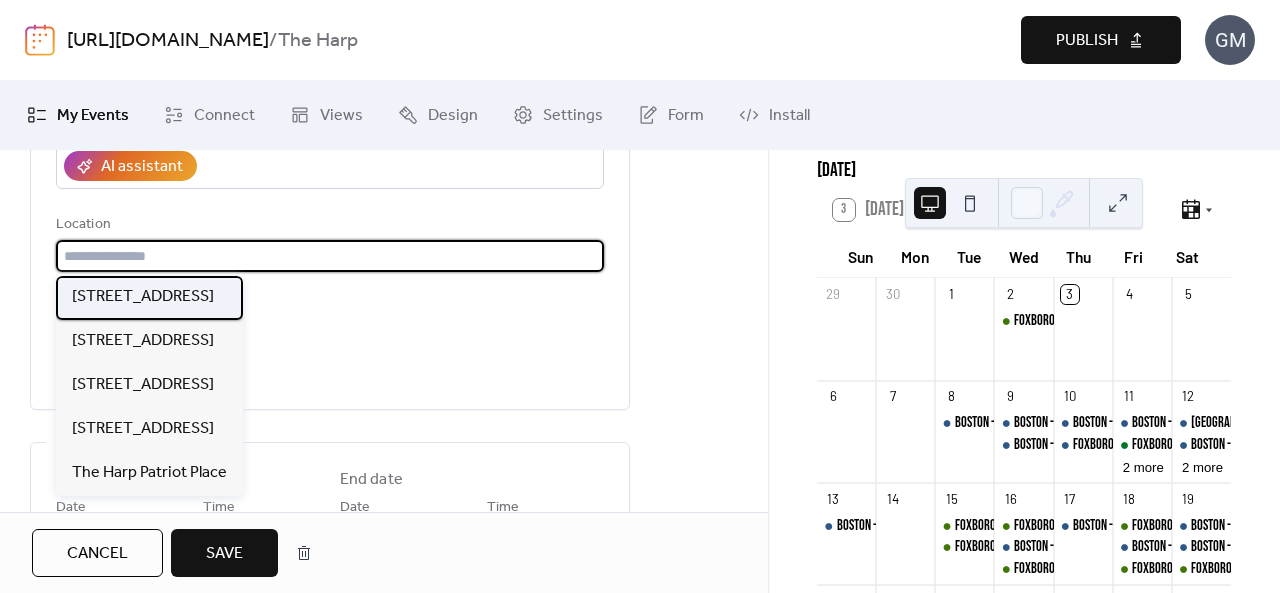 click on "200 Patriot Pl, Foxborough, MA 02035" at bounding box center (143, 297) 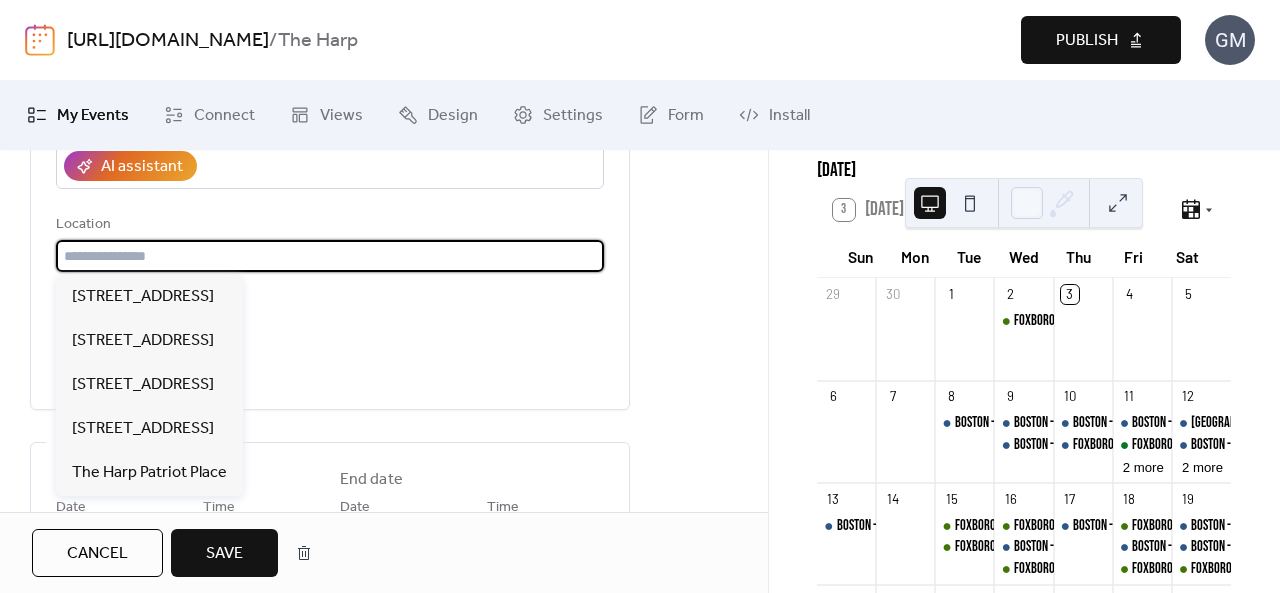 type on "**********" 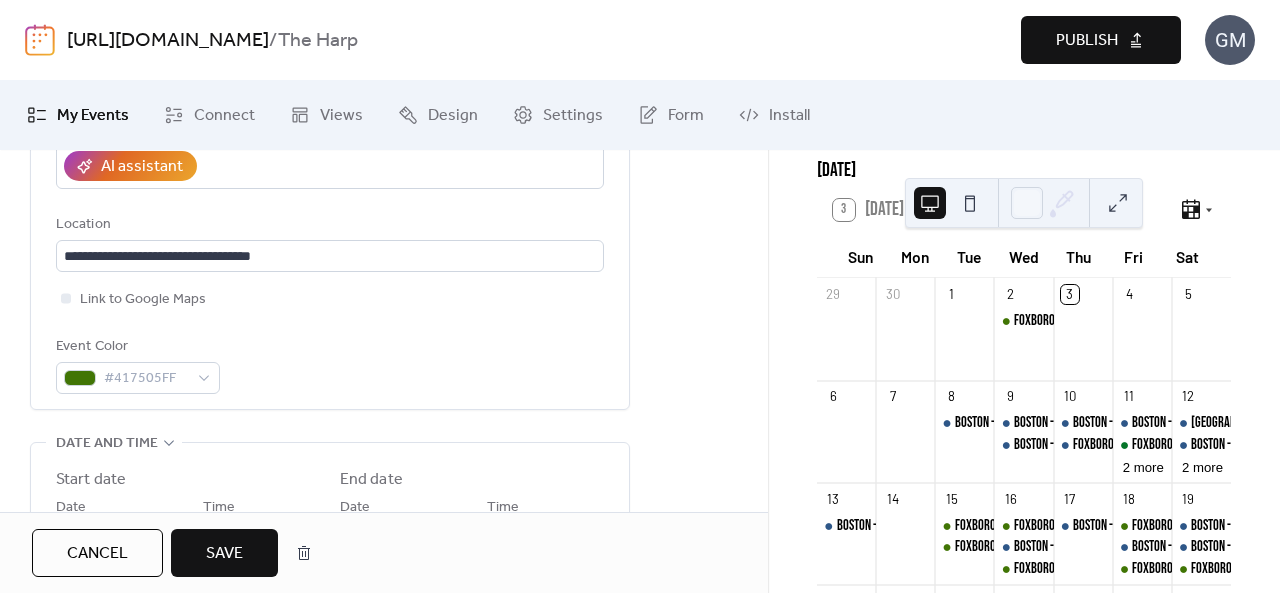 click on "Save" at bounding box center (224, 554) 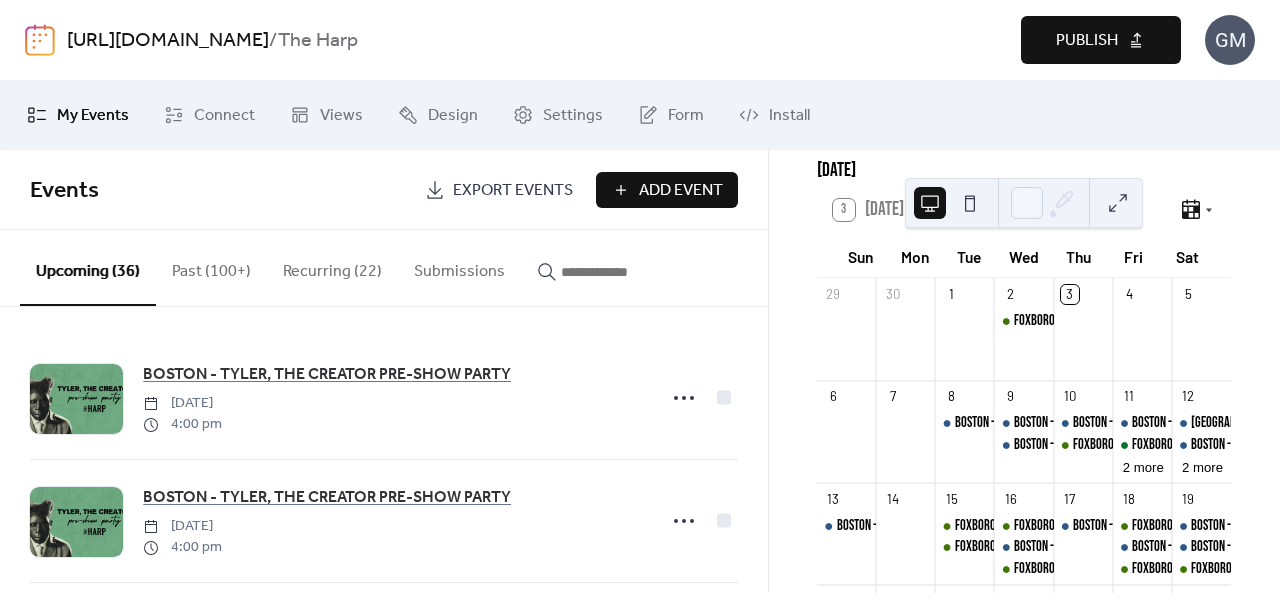 click on "Publish" at bounding box center [1087, 41] 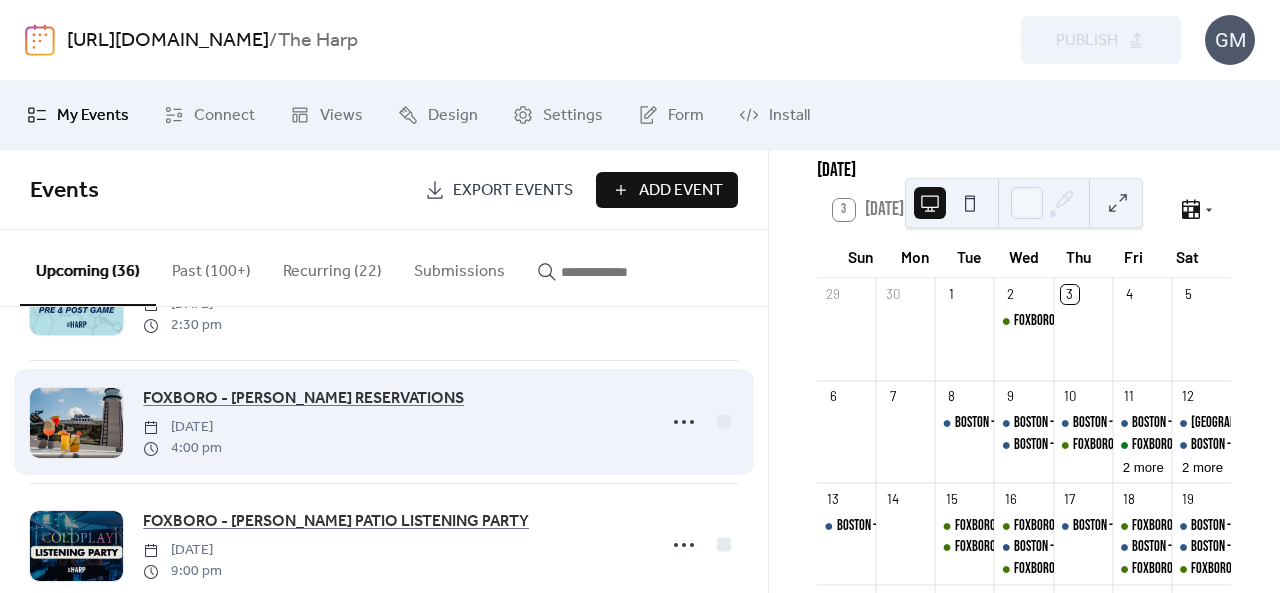 scroll, scrollTop: 1500, scrollLeft: 0, axis: vertical 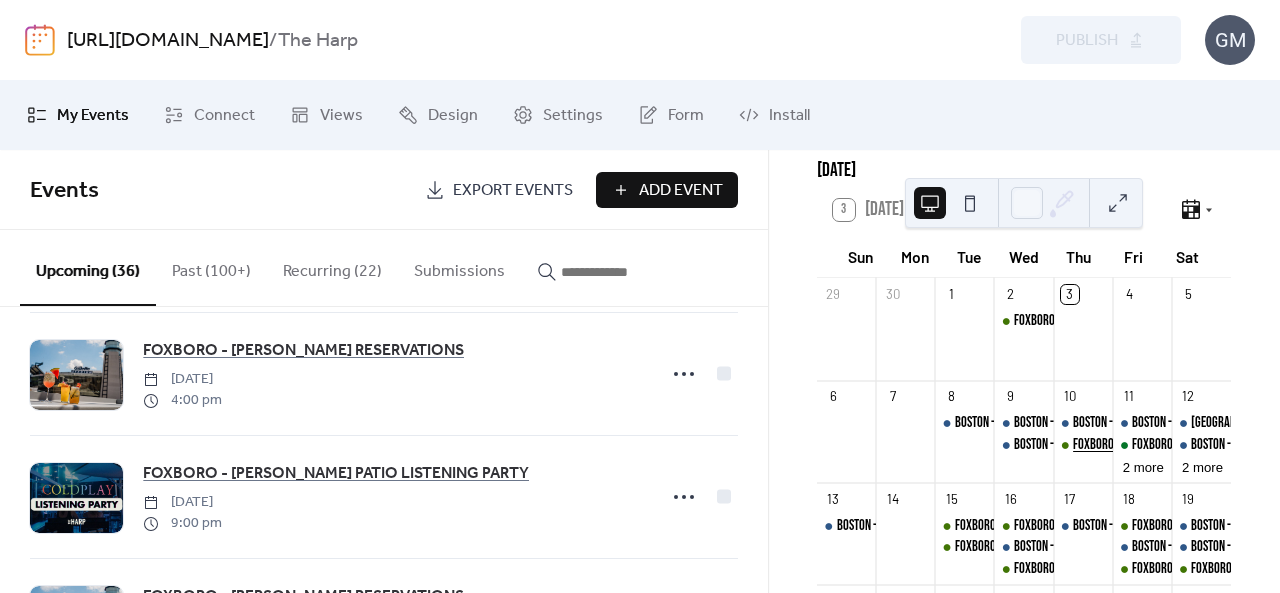 click on "FOXBORO - LOVE ISLAND WATCH PARTY" at bounding box center (1156, 445) 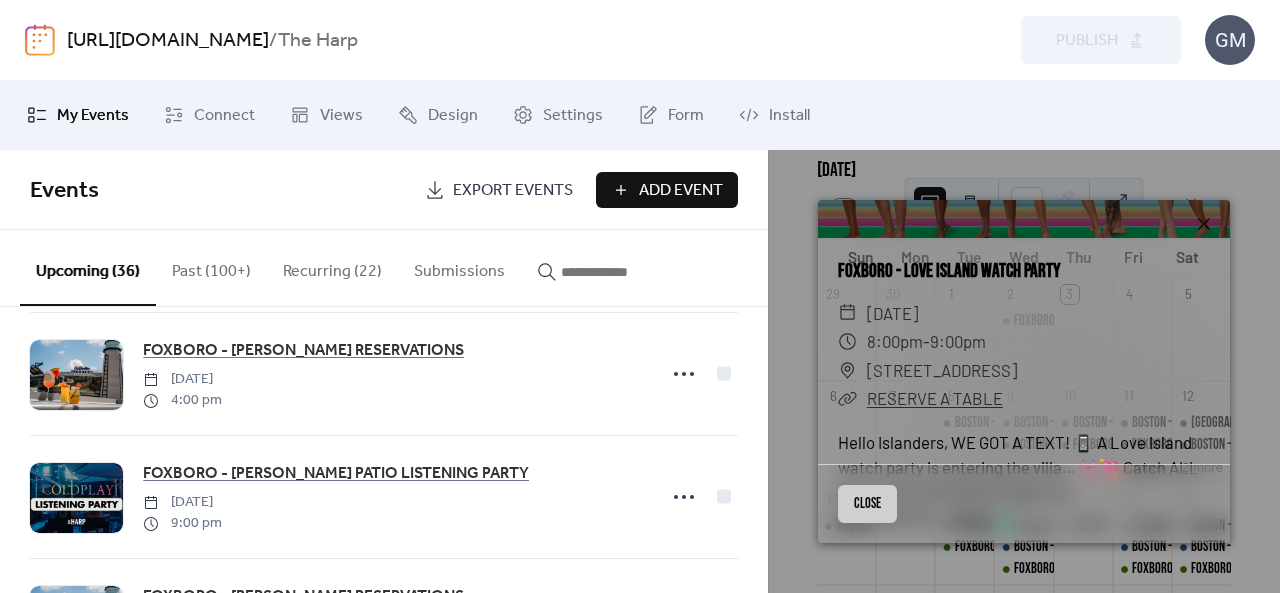 scroll, scrollTop: 200, scrollLeft: 0, axis: vertical 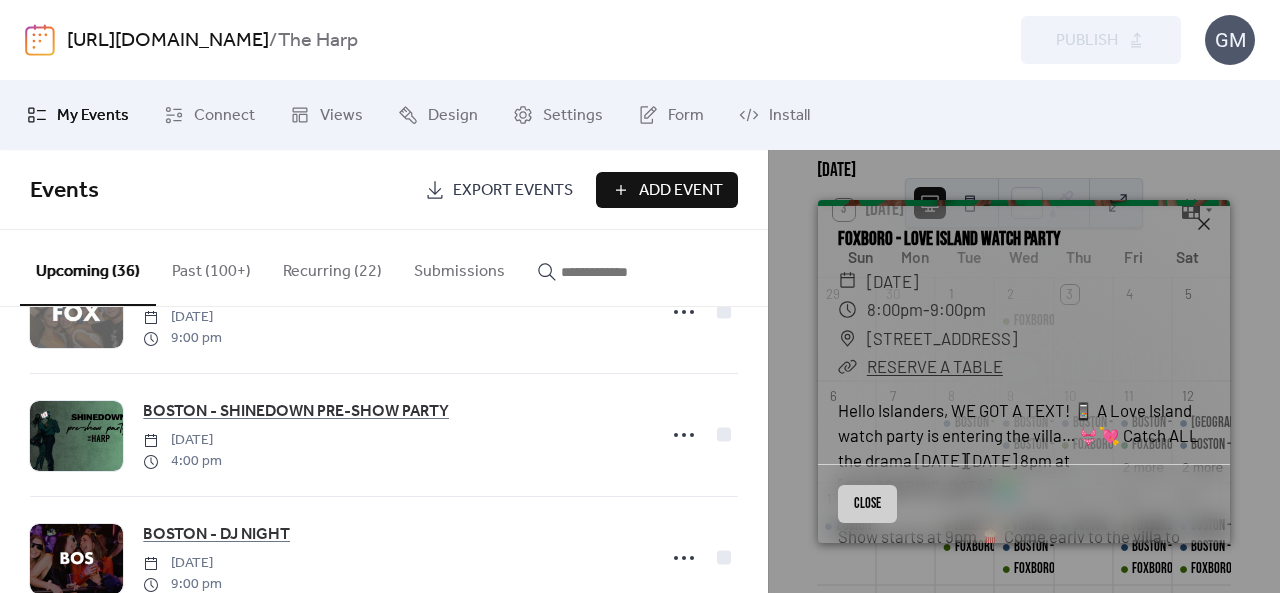 drag, startPoint x: 538, startPoint y: 272, endPoint x: 550, endPoint y: 279, distance: 13.892444 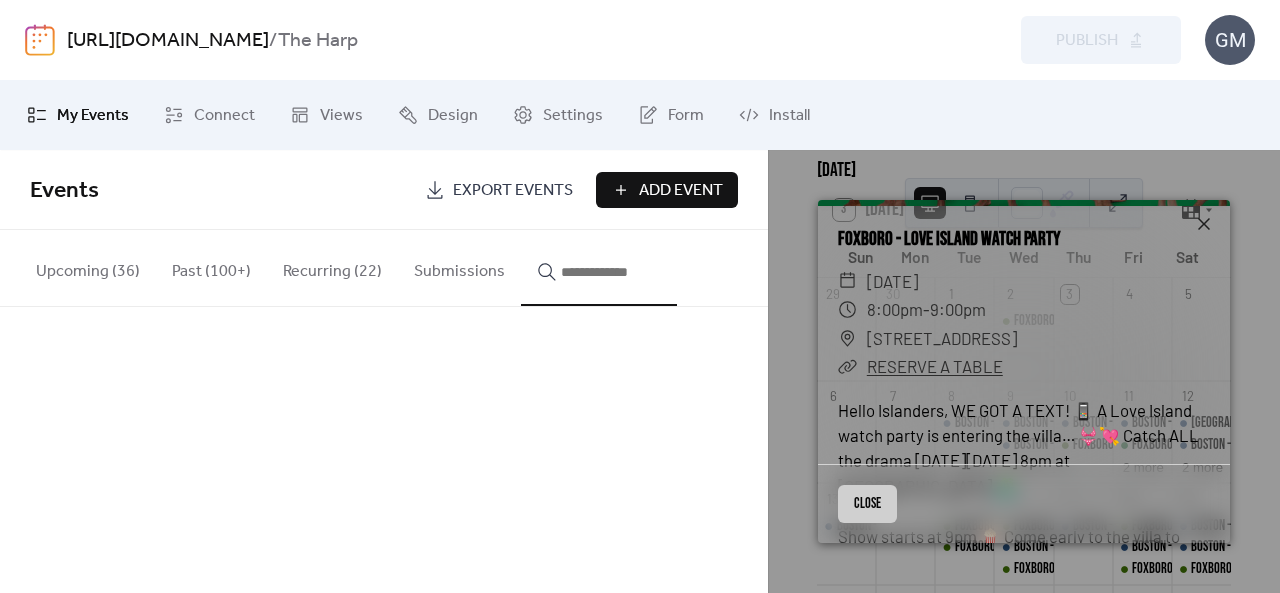 click at bounding box center (611, 272) 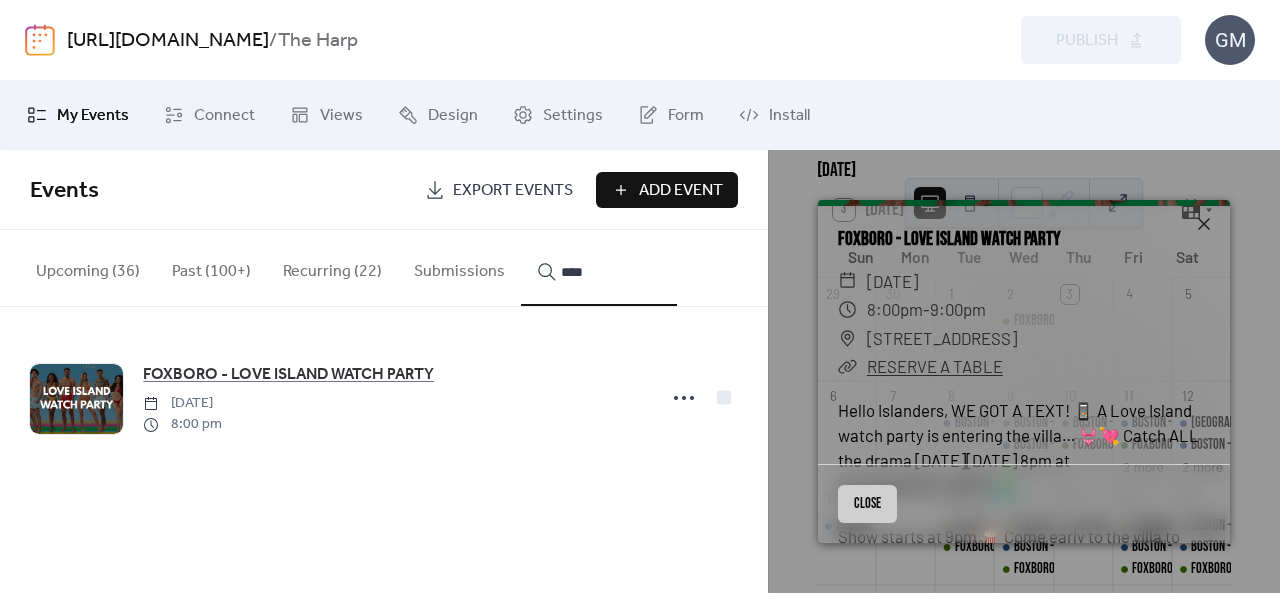 type on "****" 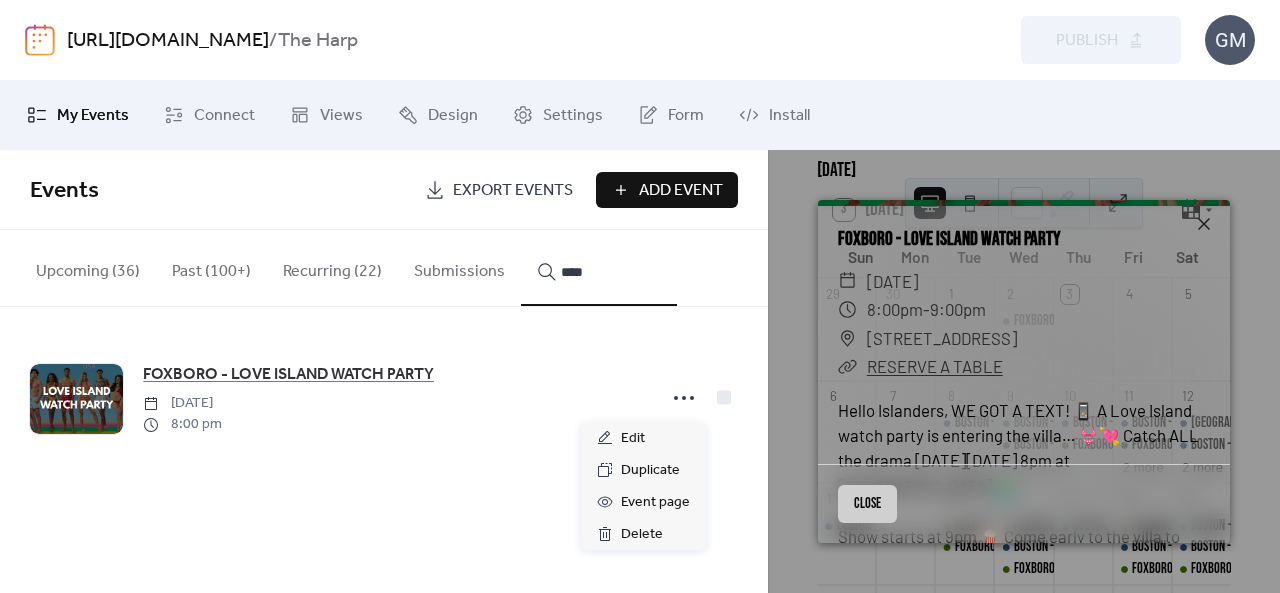 click 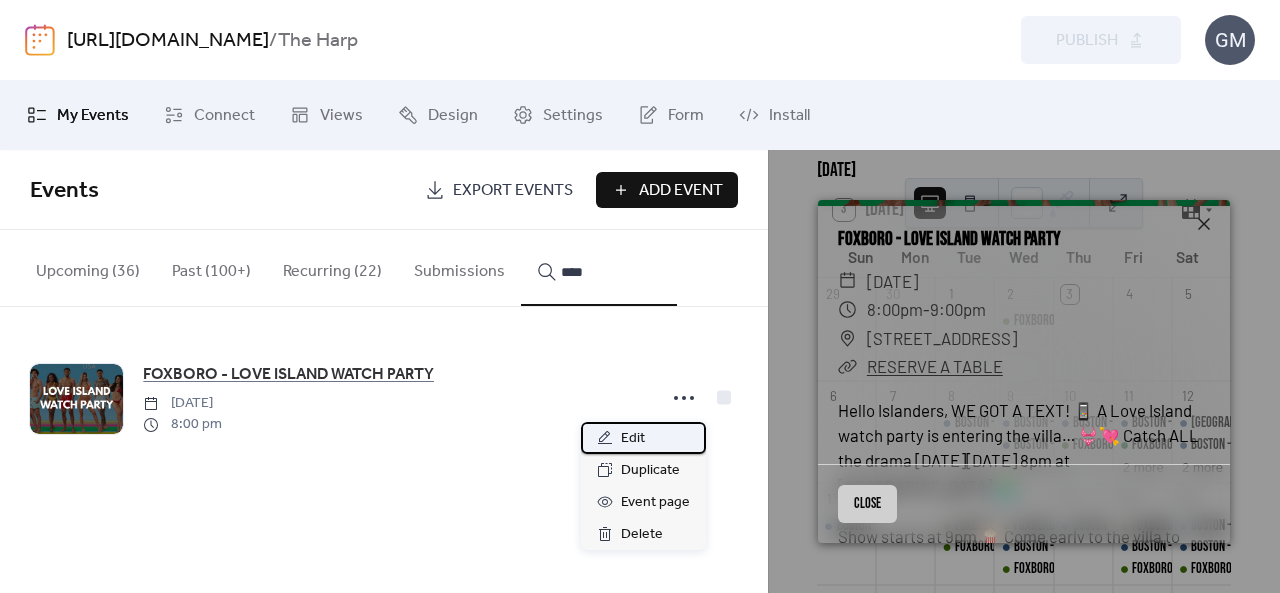 click on "Edit" at bounding box center [643, 438] 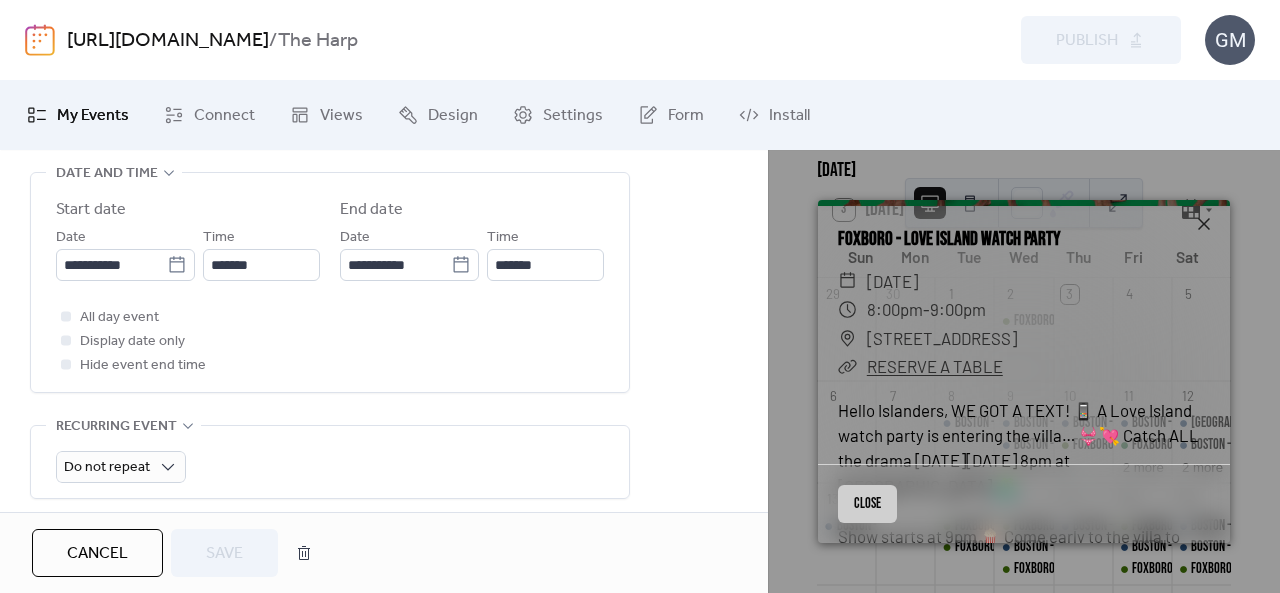 click on "All day event Display date only Hide event end time" at bounding box center (330, 341) 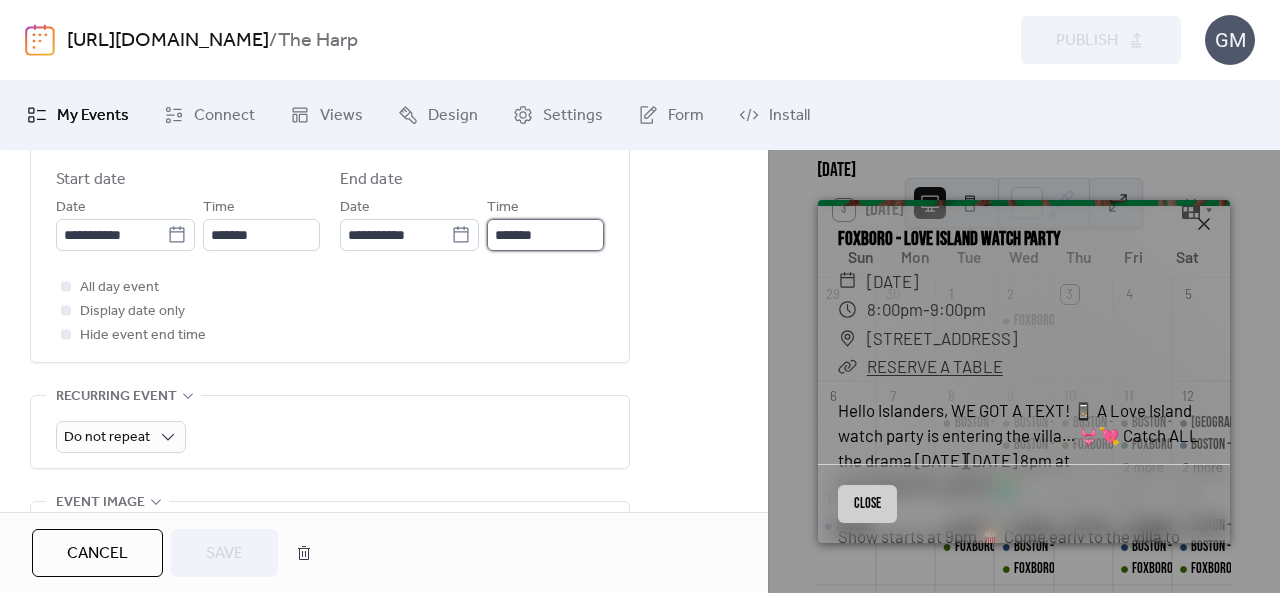 click on "*******" at bounding box center (545, 235) 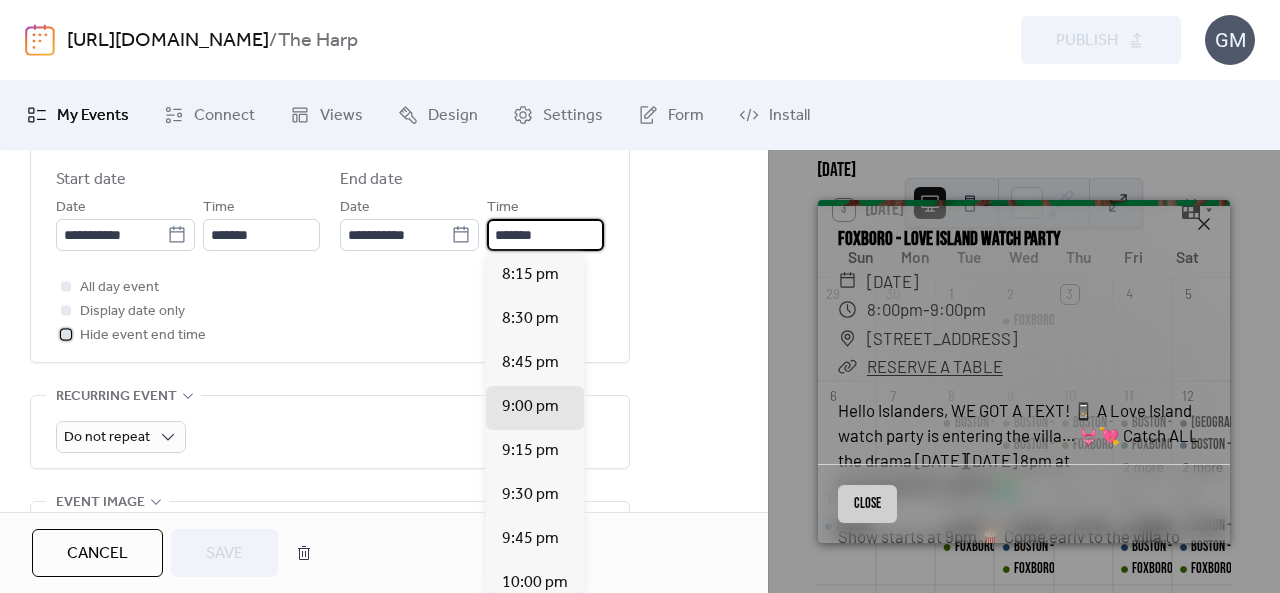 click at bounding box center (66, 334) 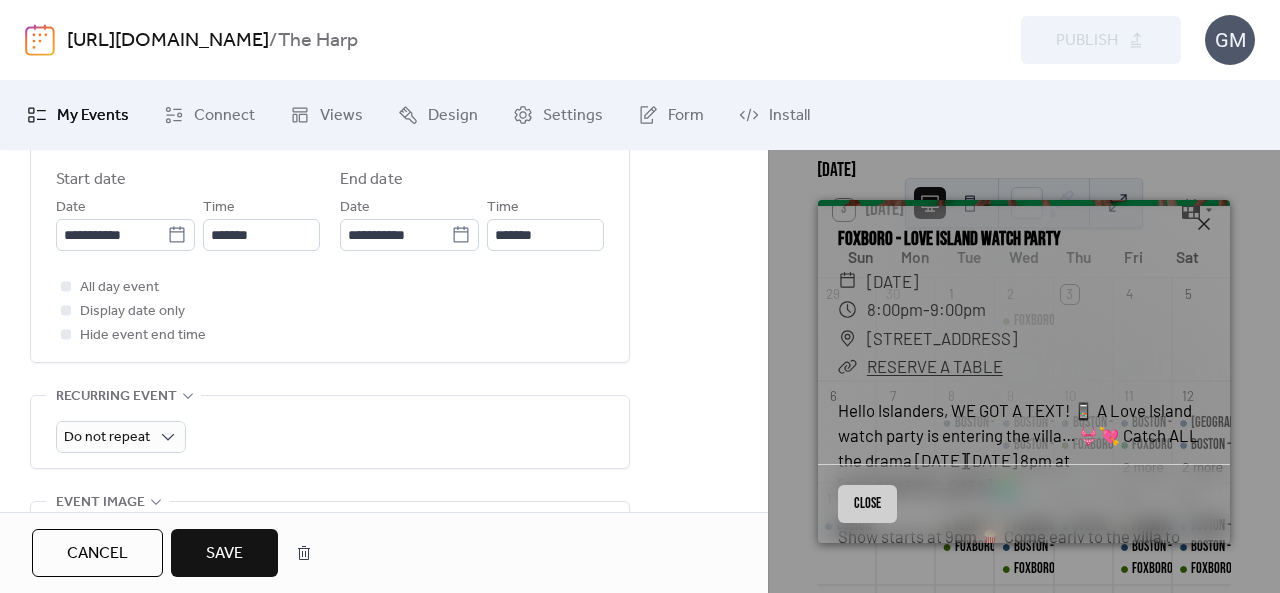 drag, startPoint x: 214, startPoint y: 565, endPoint x: 226, endPoint y: 563, distance: 12.165525 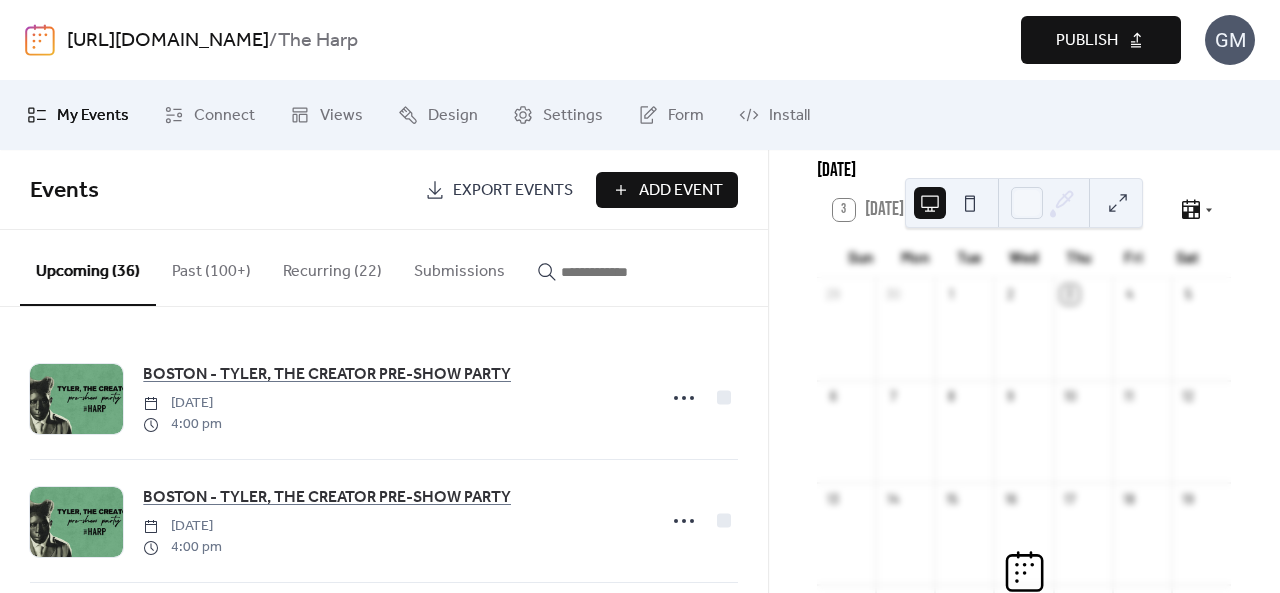 click on "Publish" at bounding box center [1087, 41] 